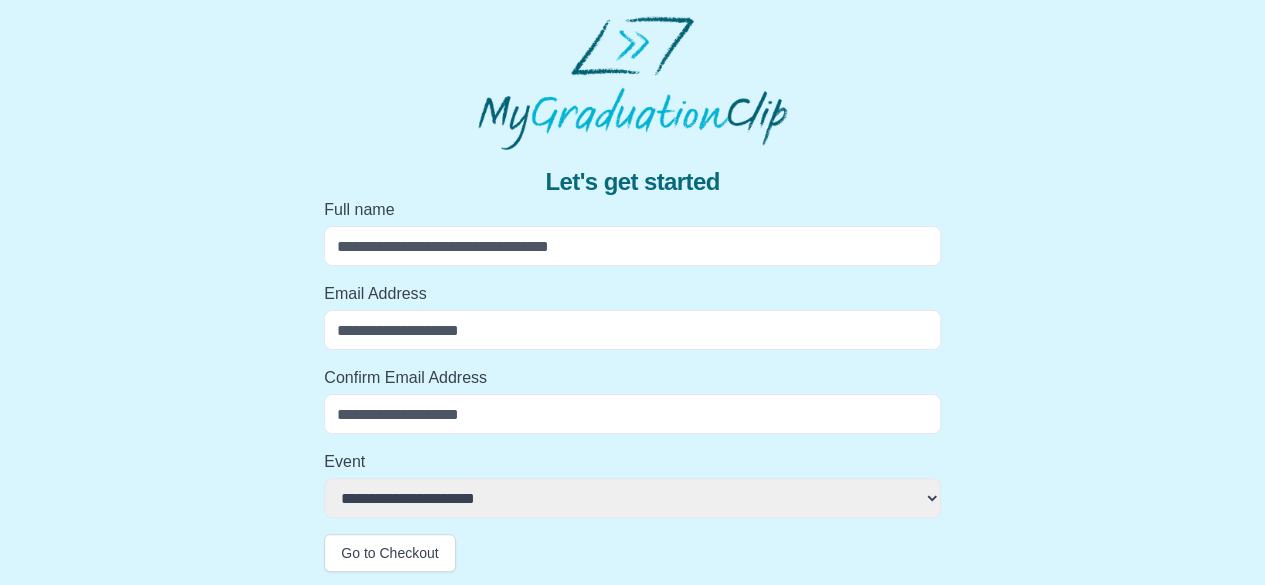 scroll, scrollTop: 2, scrollLeft: 0, axis: vertical 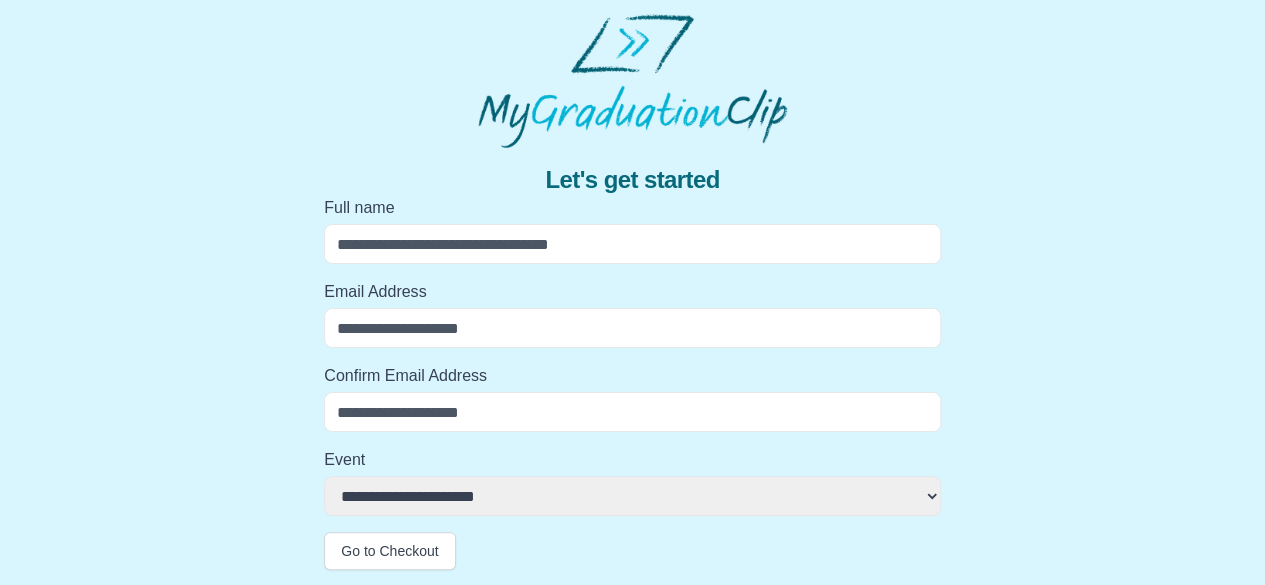 click on "Full name" at bounding box center (632, 244) 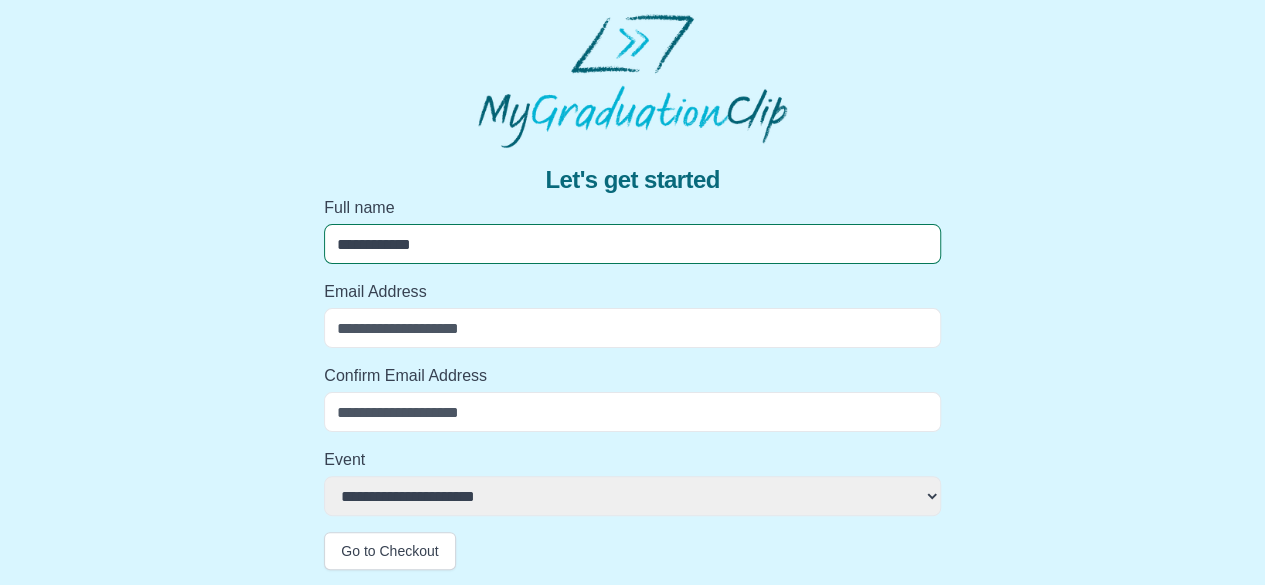 type on "**********" 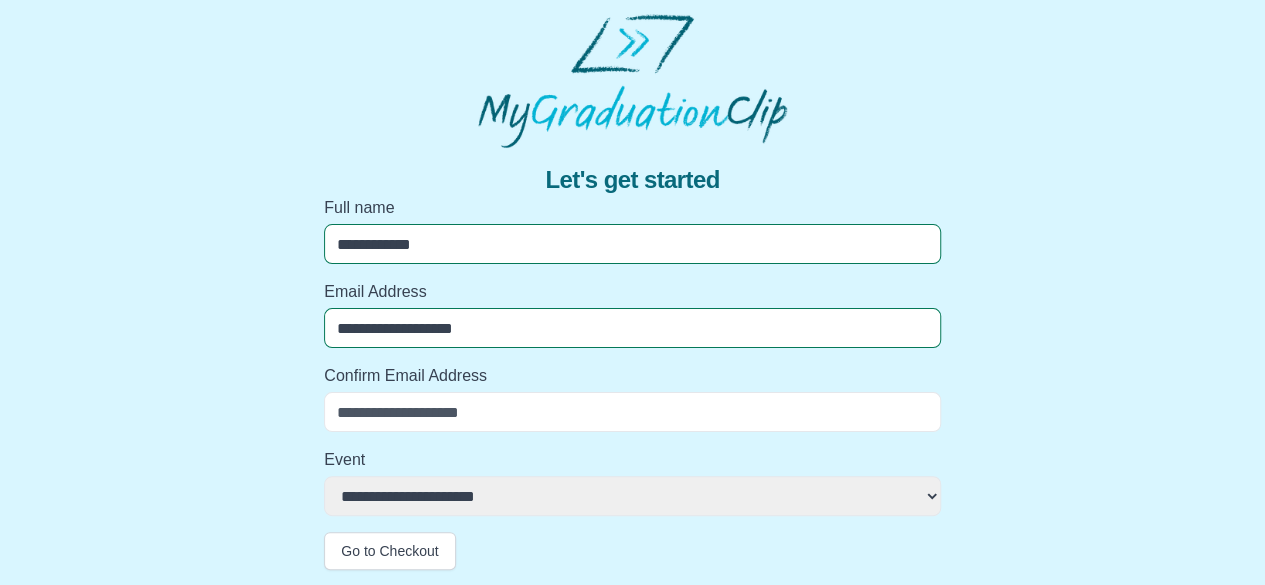 type on "**********" 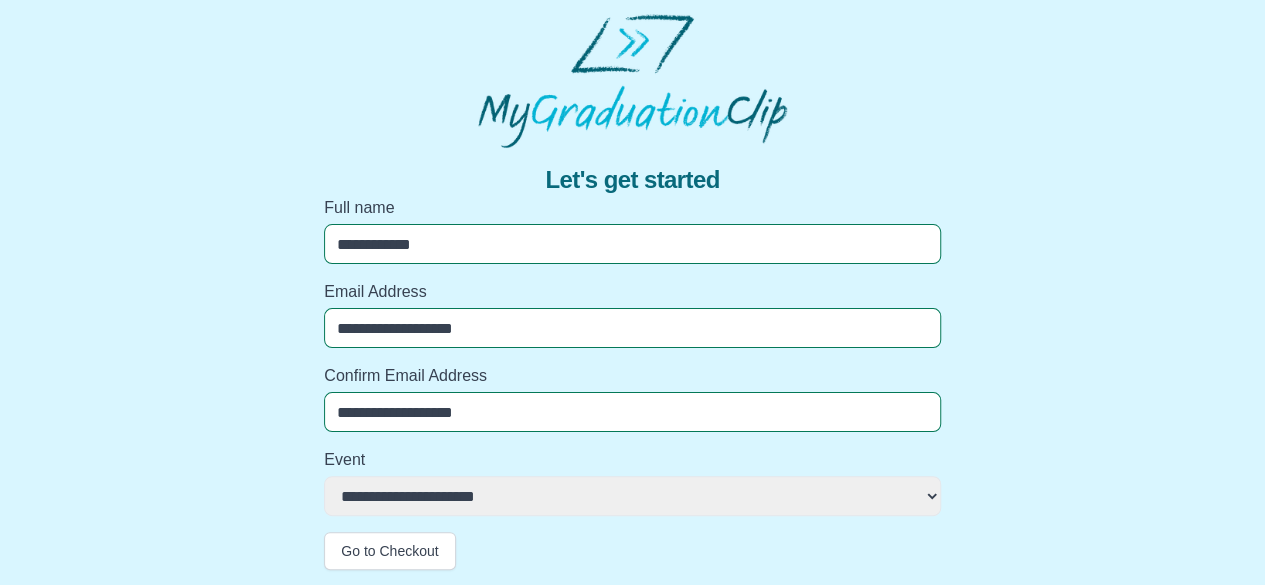 type on "**********" 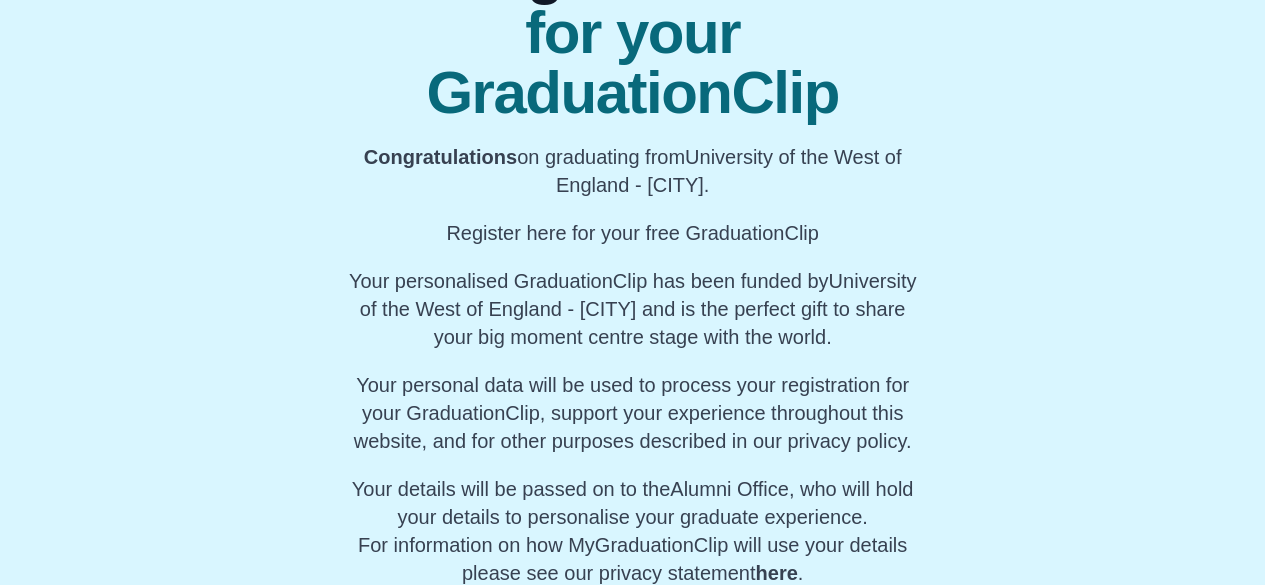 scroll, scrollTop: 290, scrollLeft: 0, axis: vertical 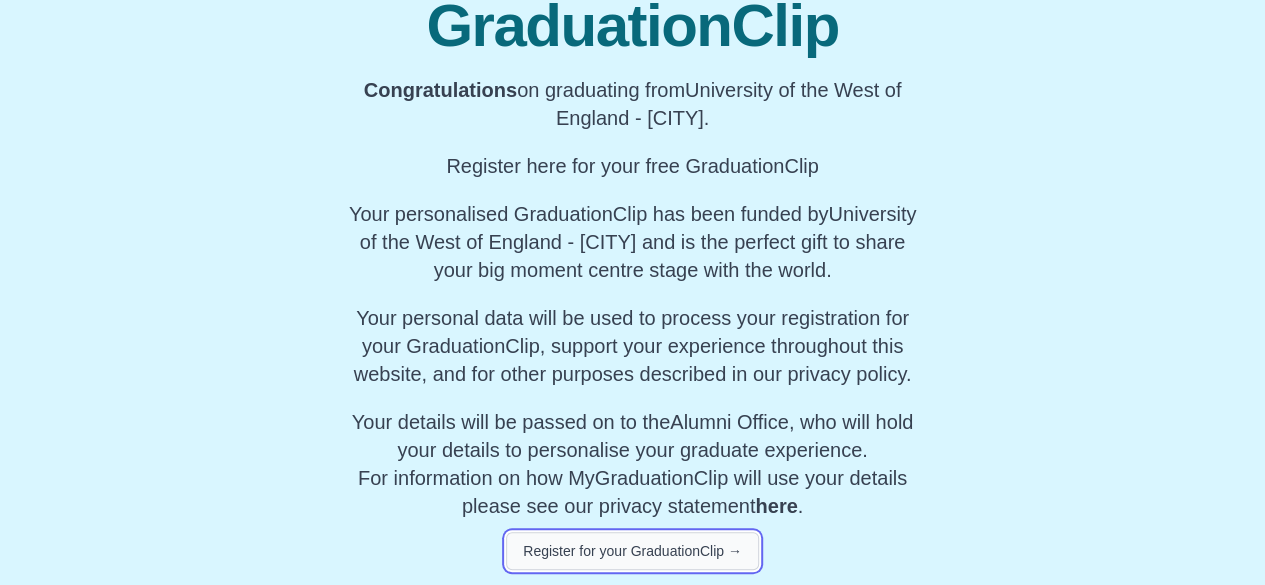 click on "Register for your GraduationClip →" at bounding box center (632, 551) 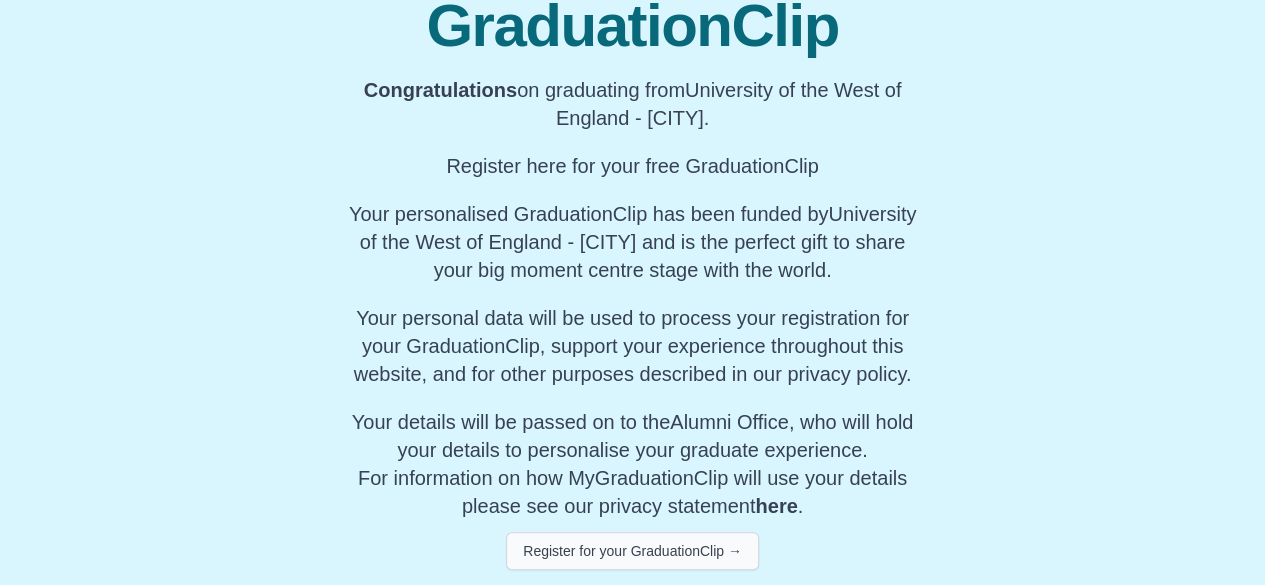 scroll, scrollTop: 170, scrollLeft: 0, axis: vertical 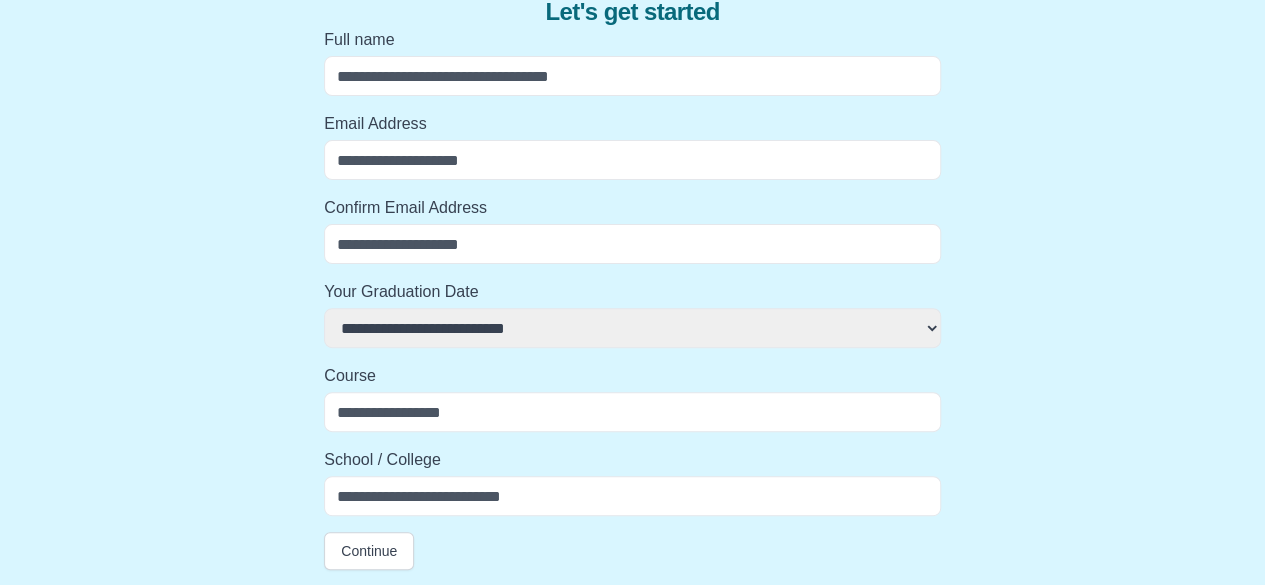 click on "Full name" at bounding box center [632, 76] 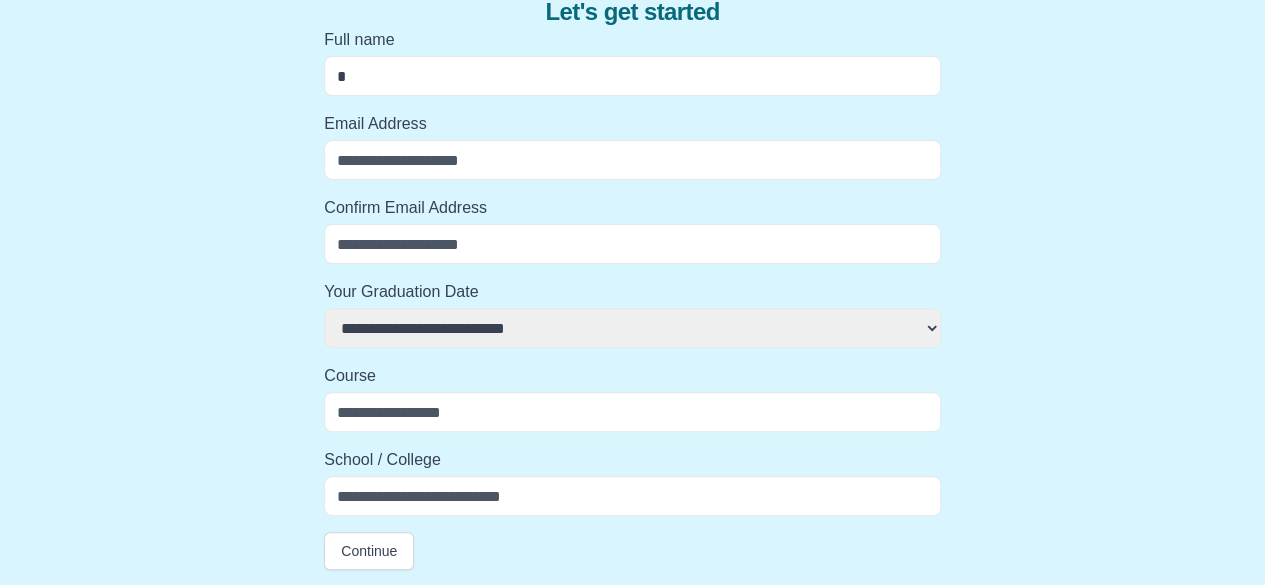 select 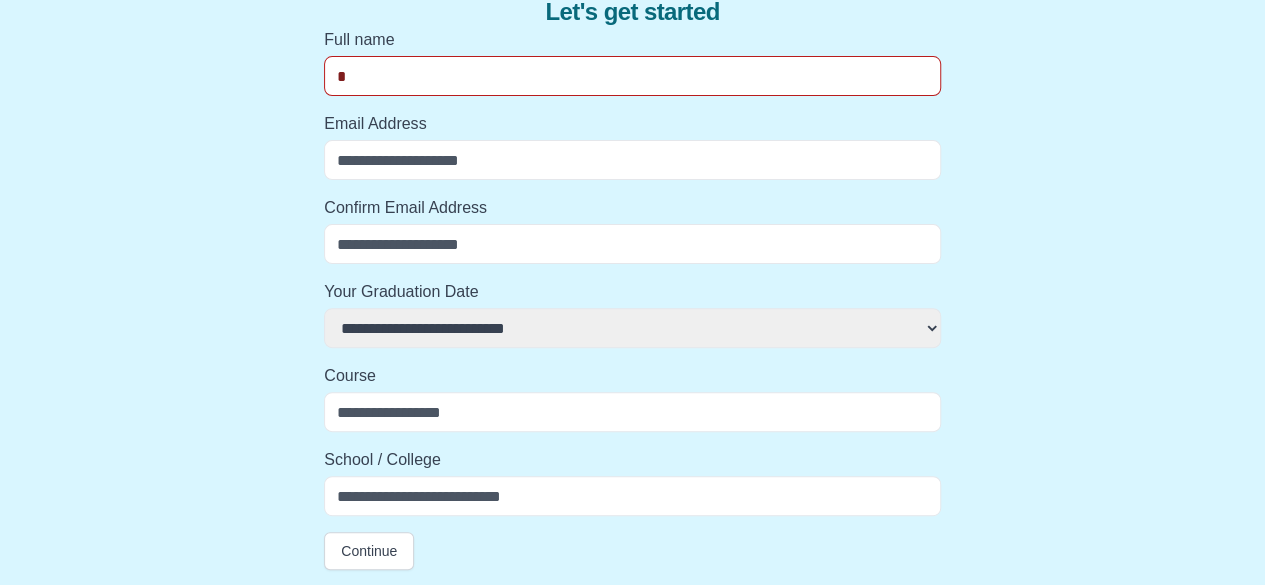 type on "**" 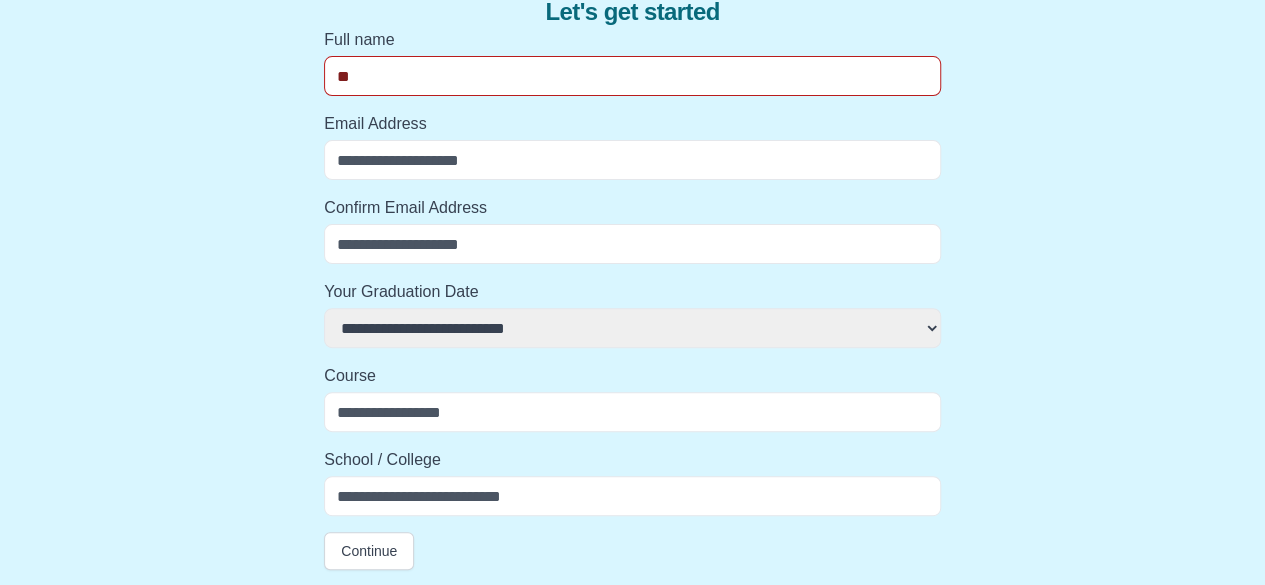 select 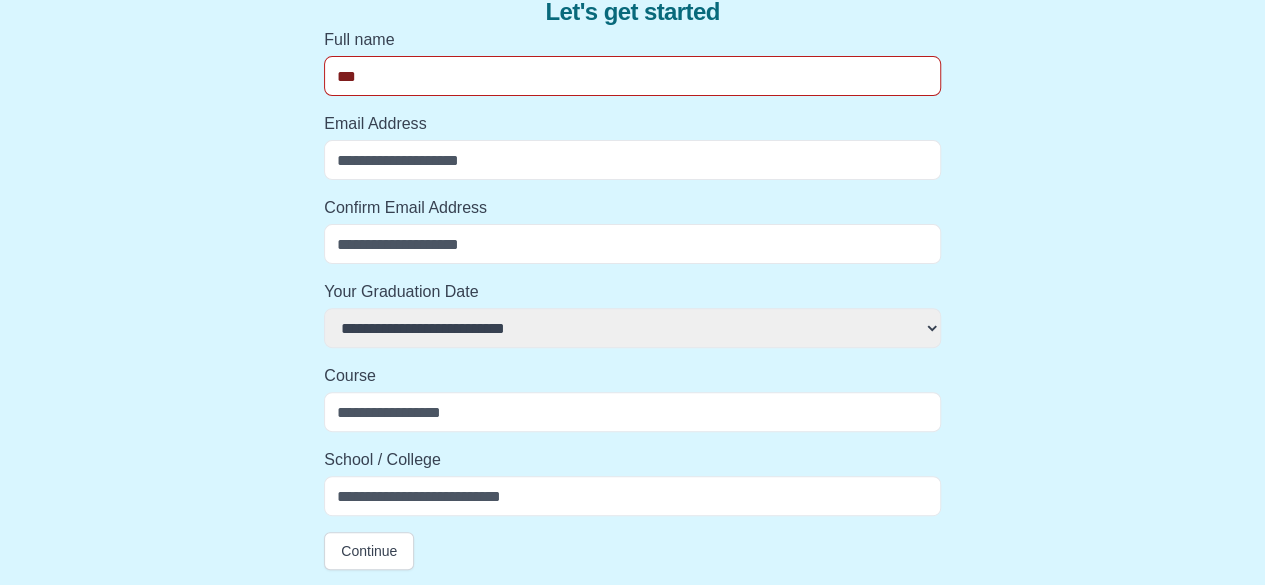 select 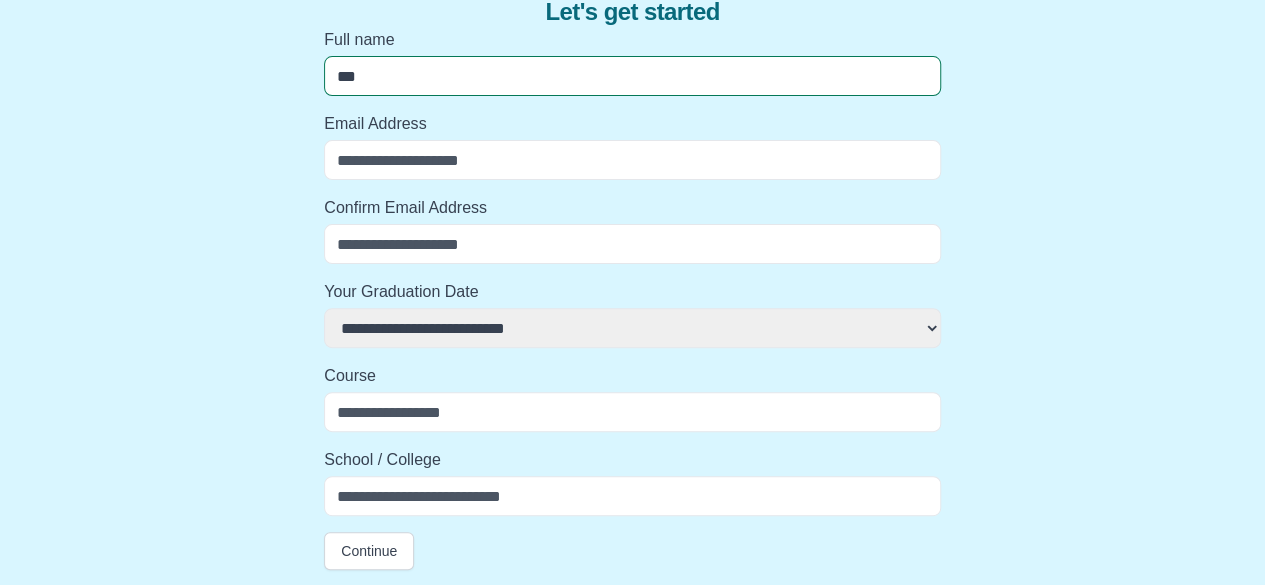 type on "****" 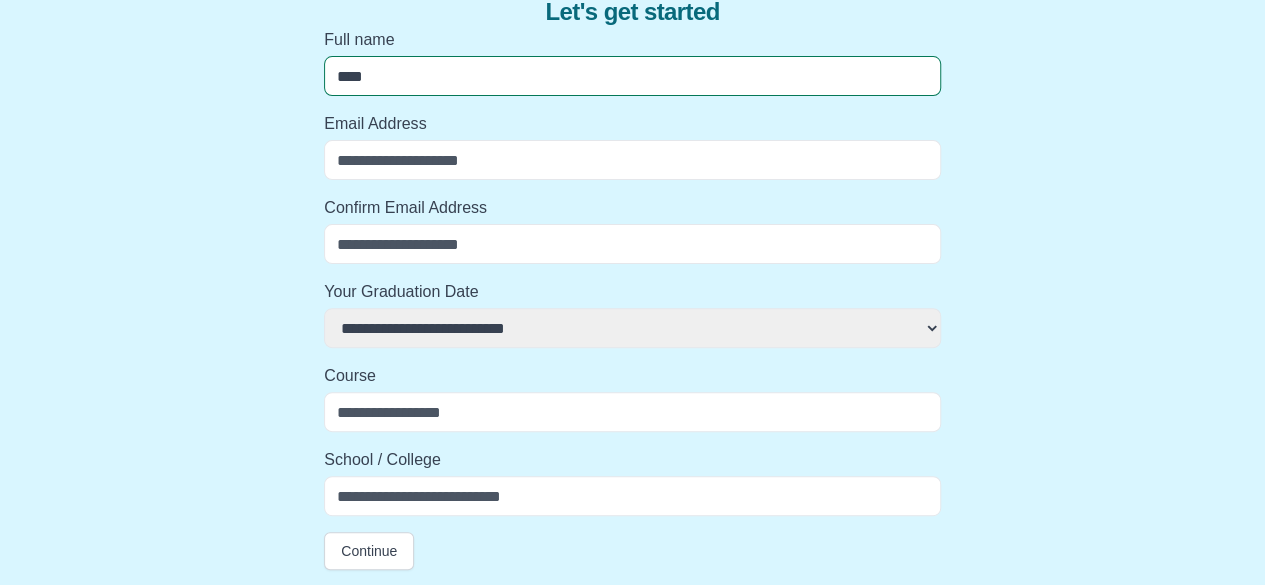 select 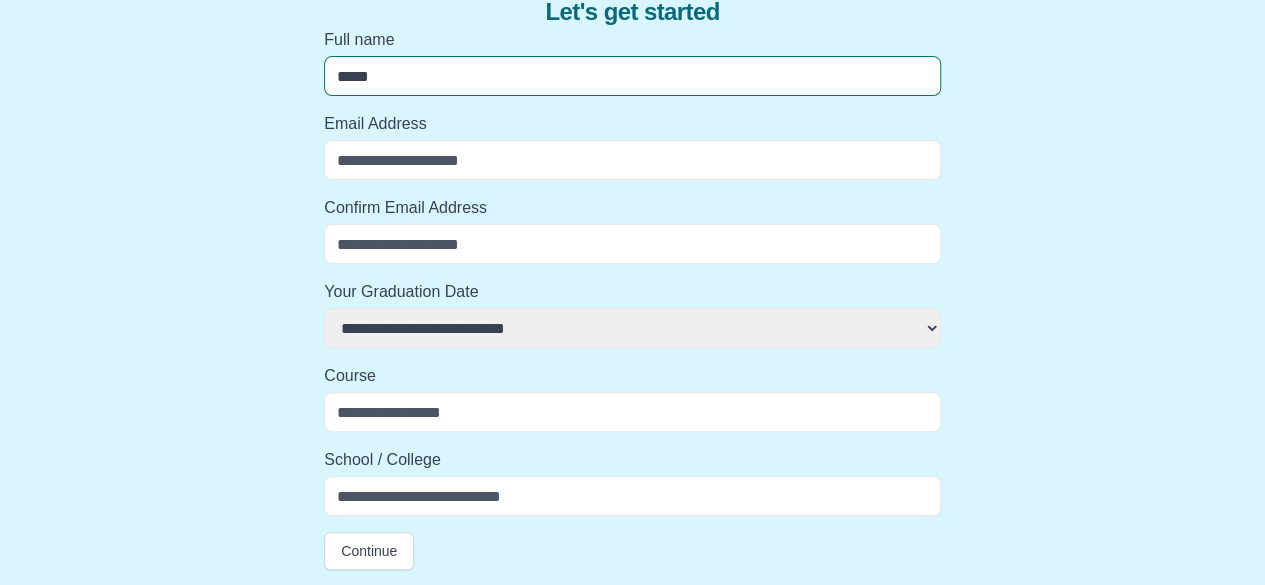 select 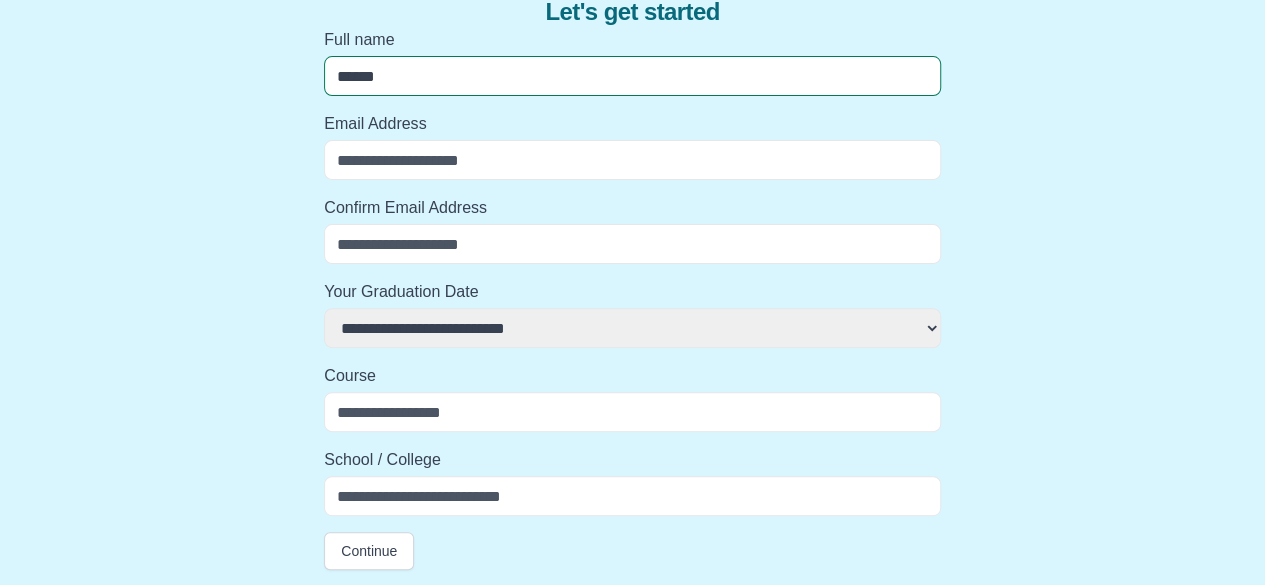 select 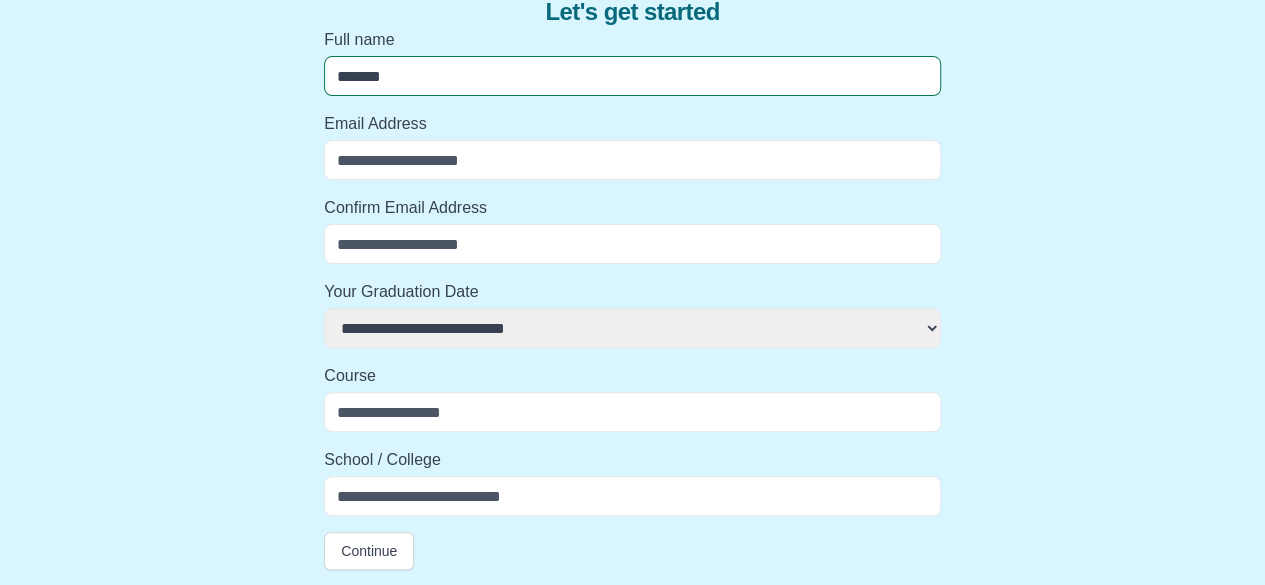 select 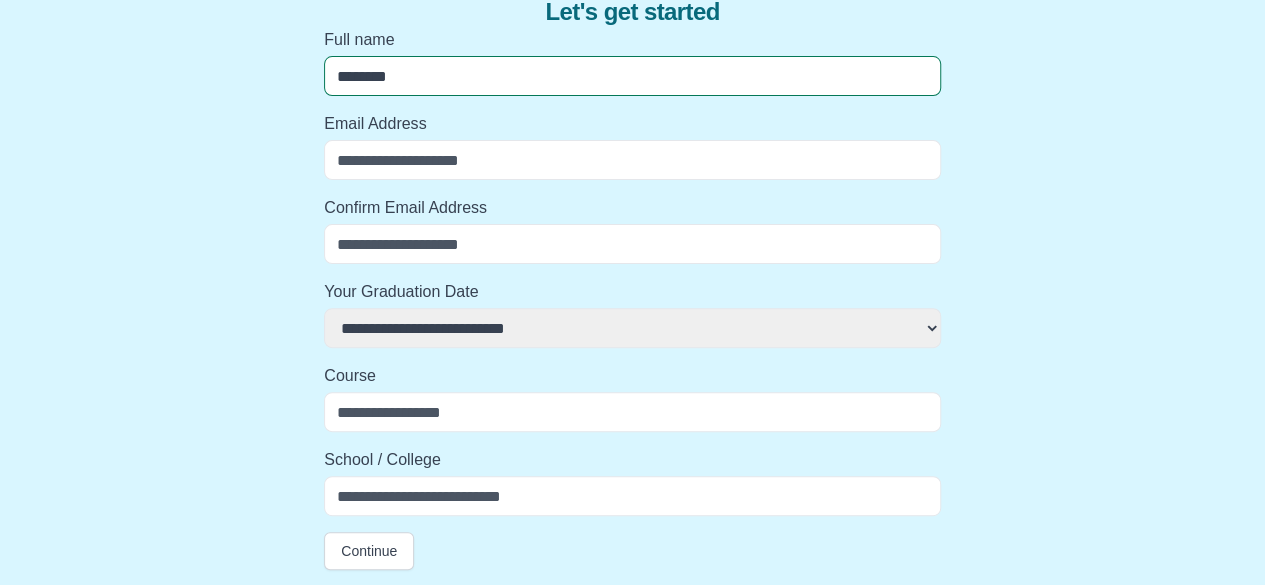 select 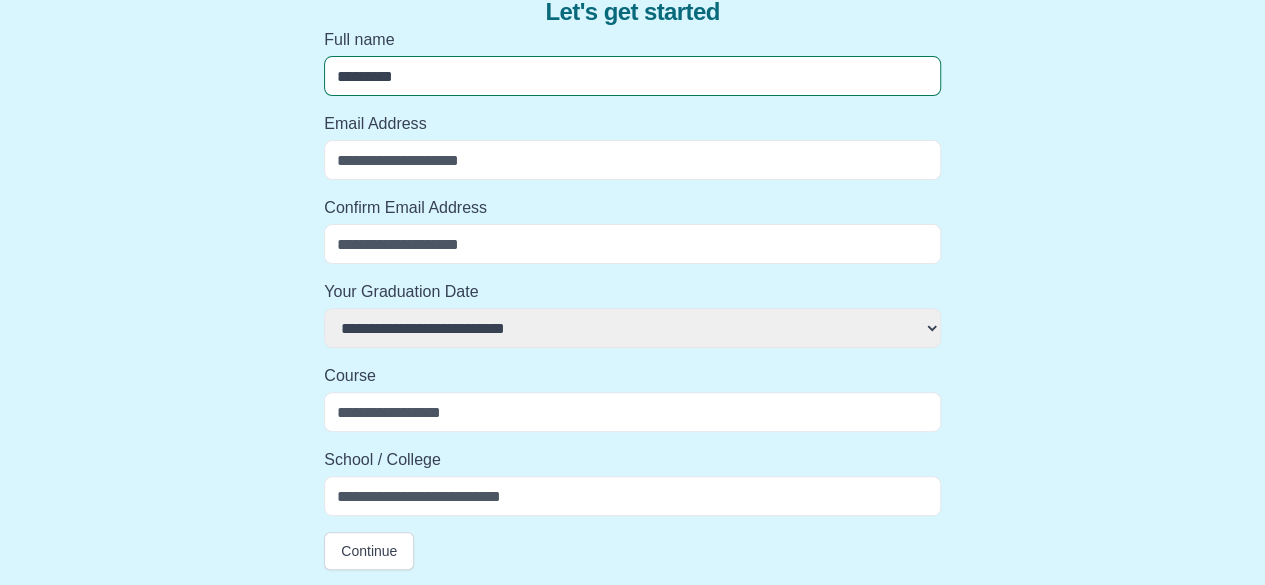 select 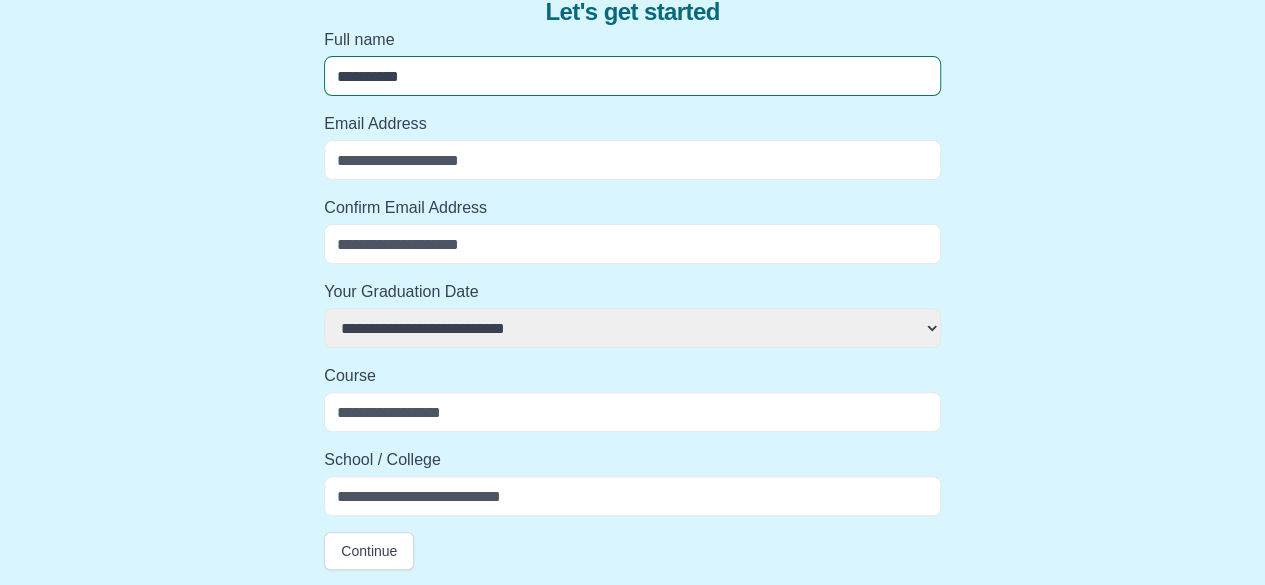 select 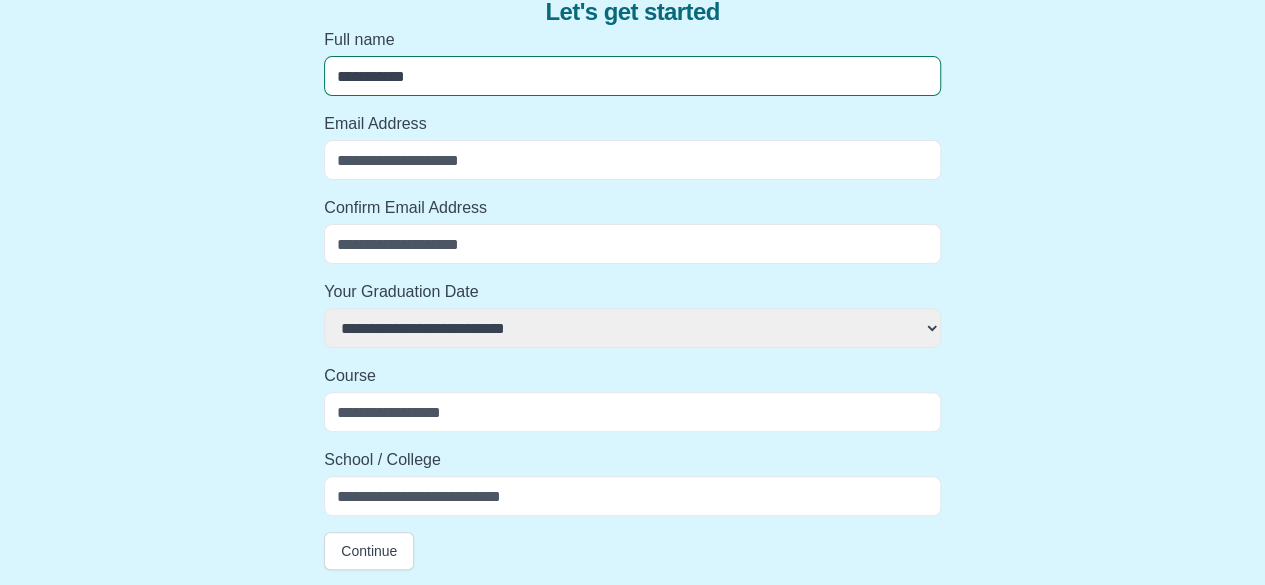 select 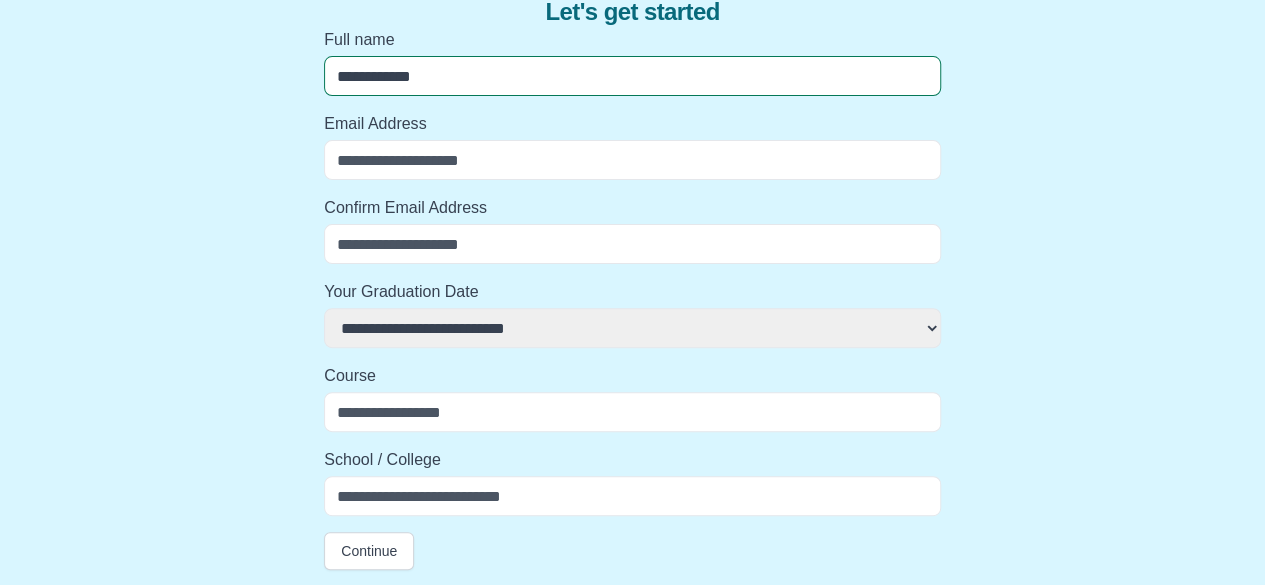 select 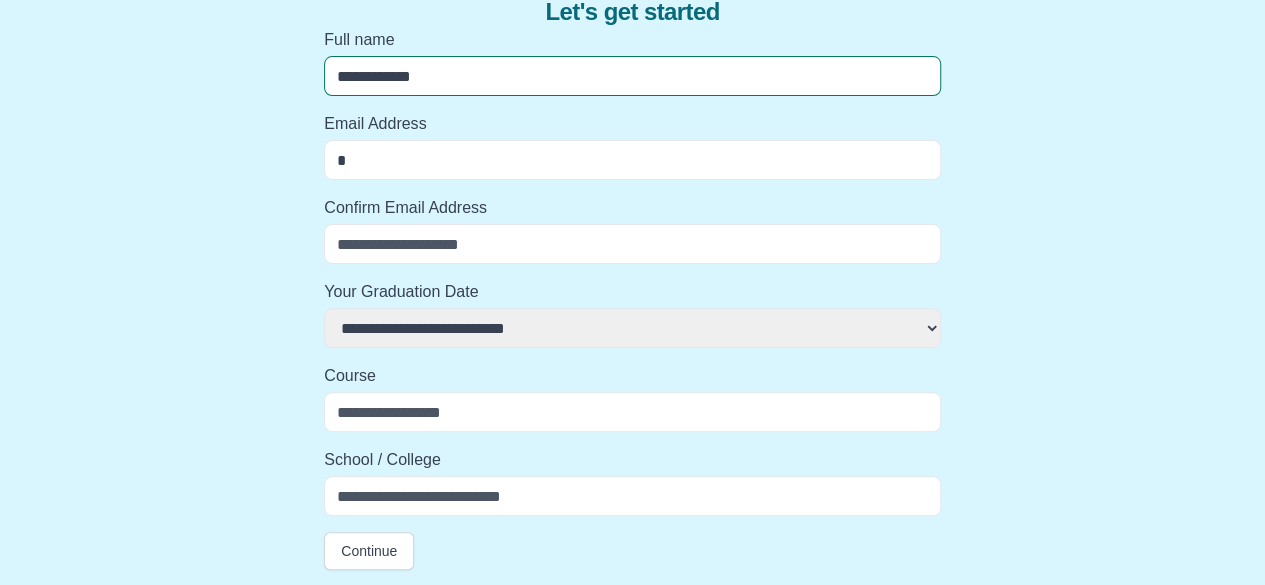 select 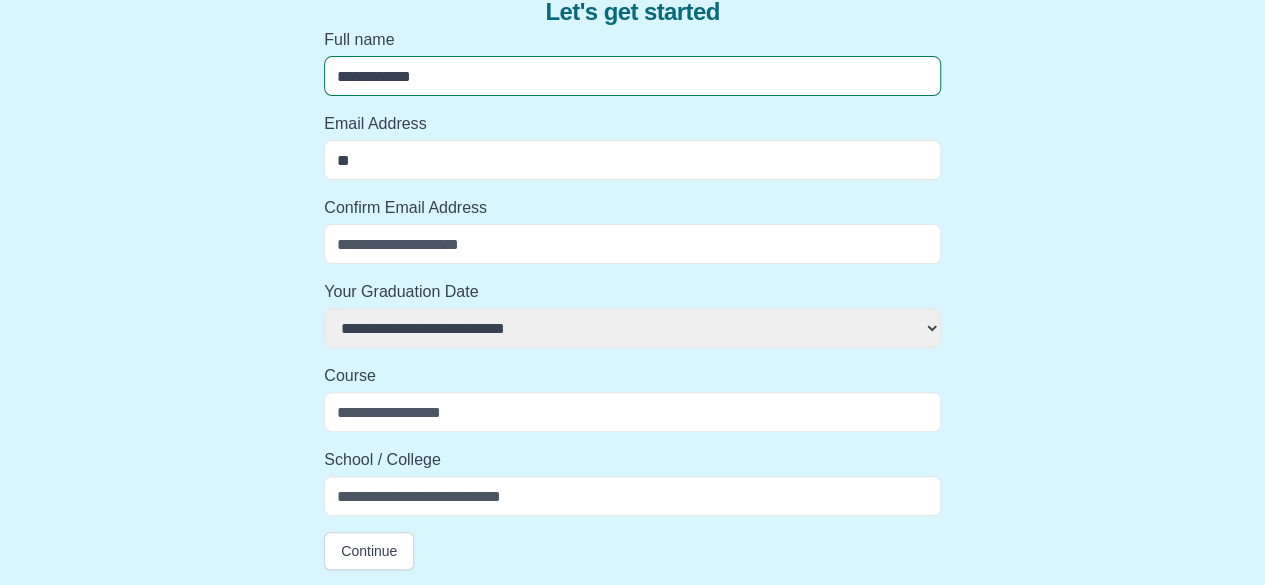 select 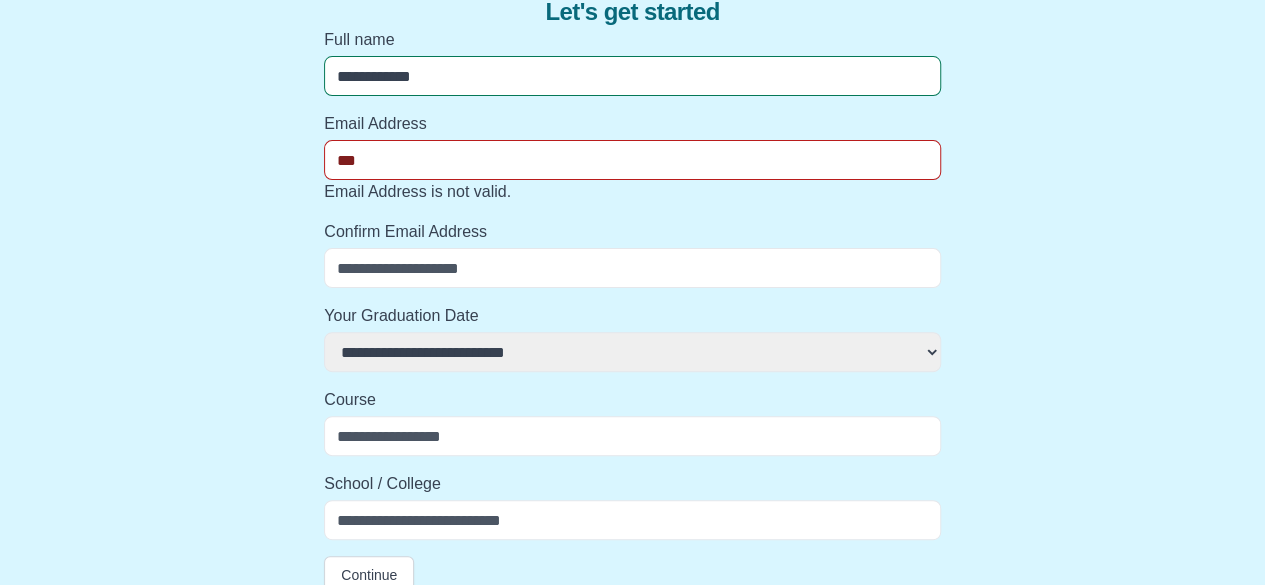 select 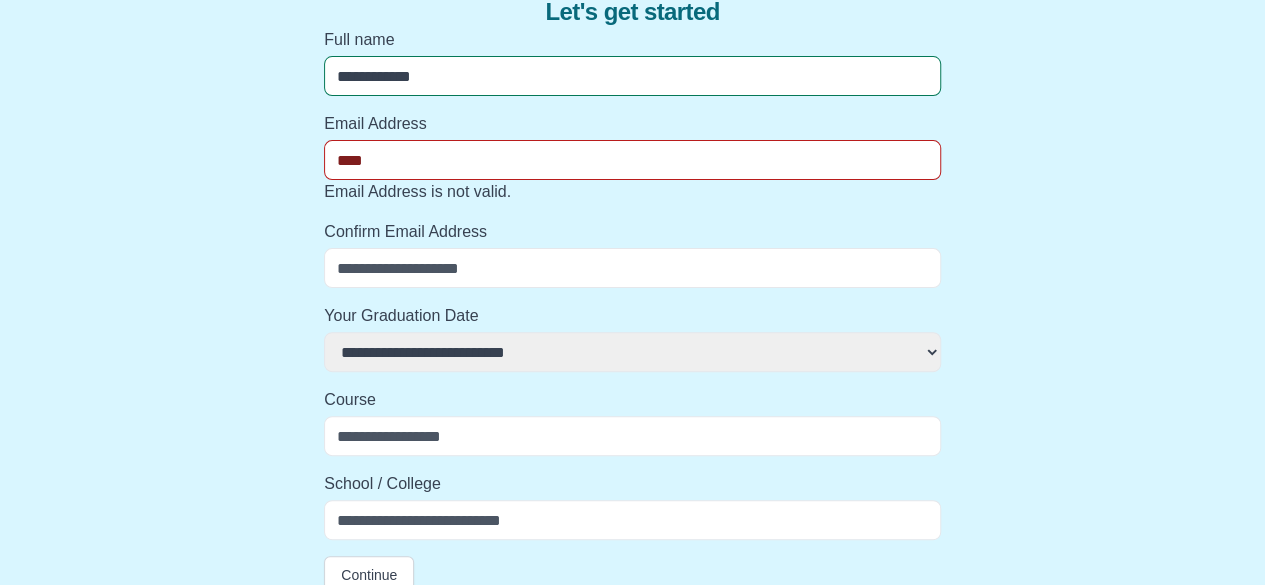 select 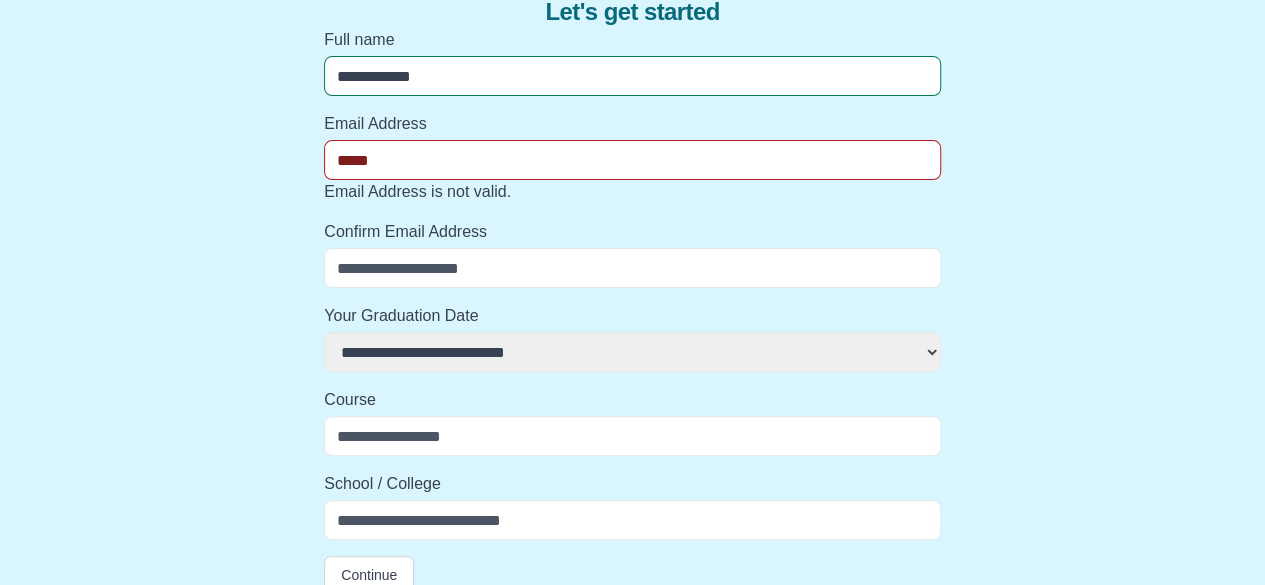 select 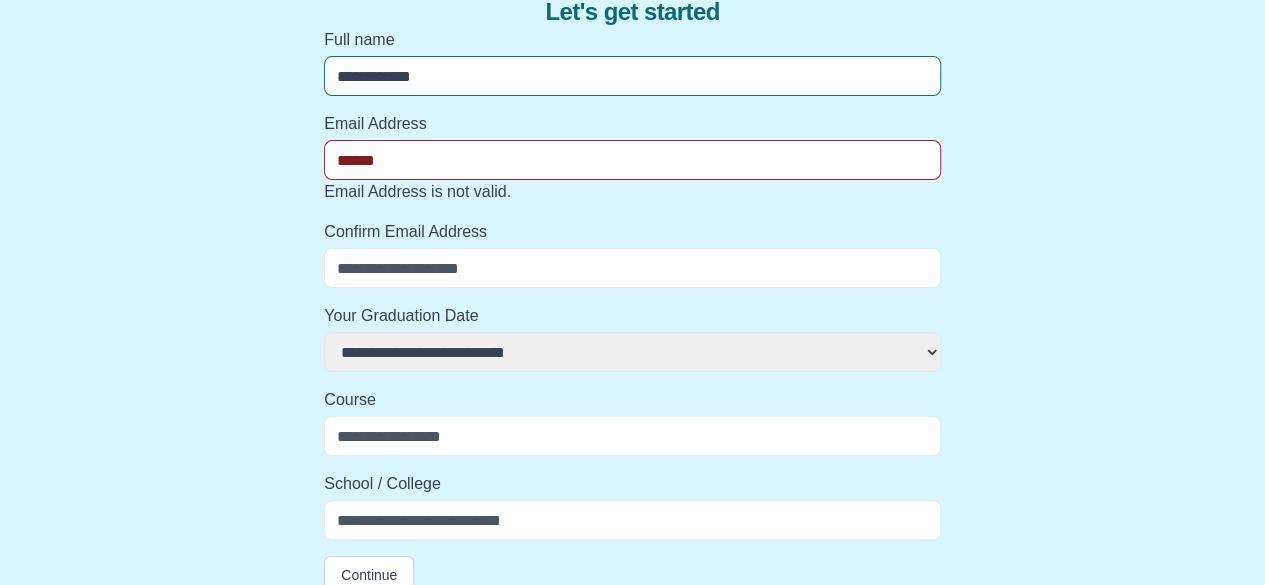 select 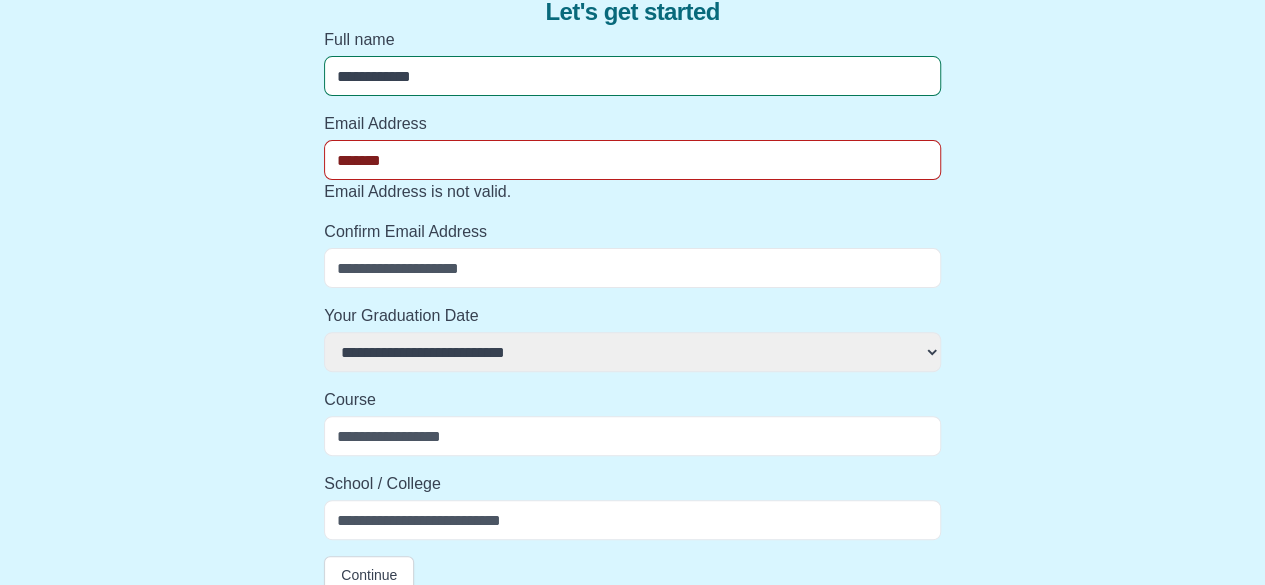 select 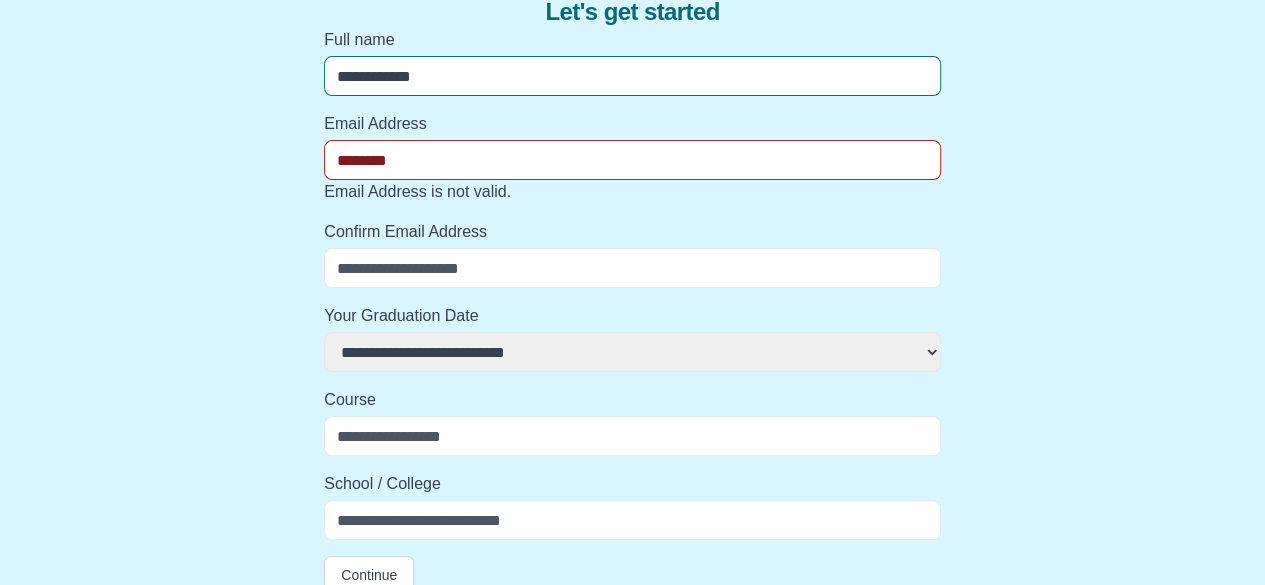 select 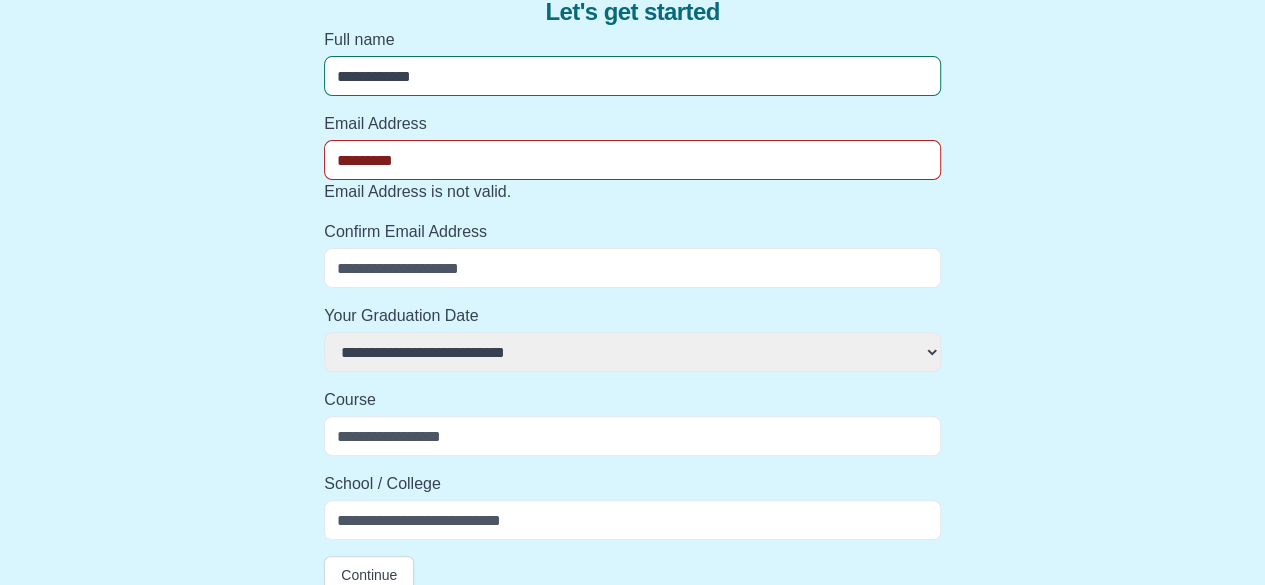 select 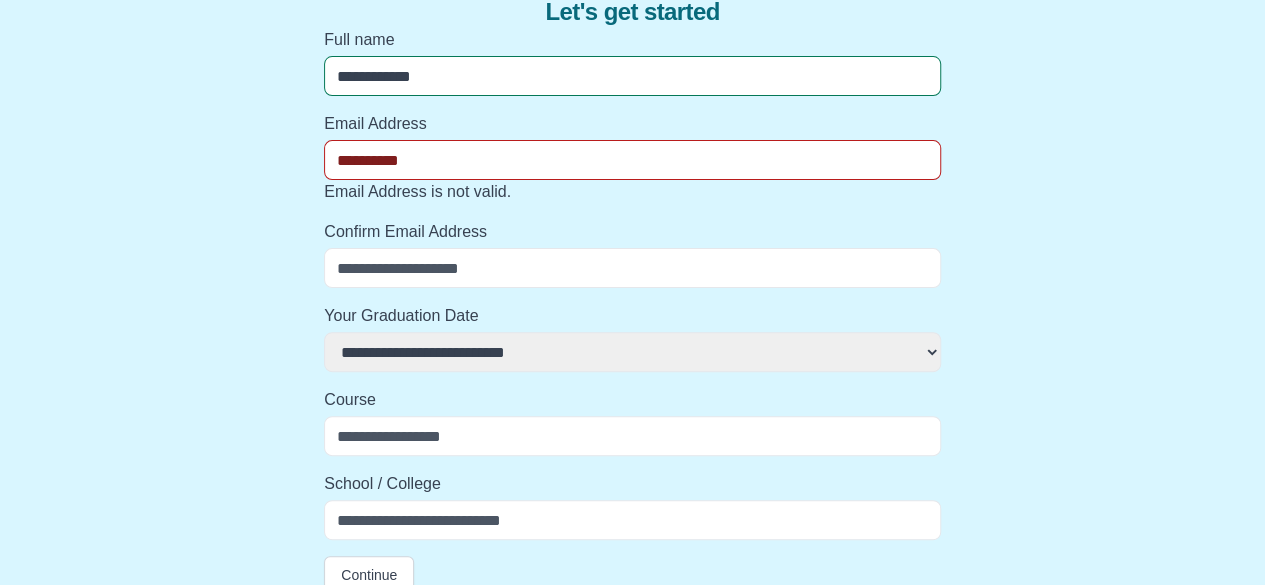 select 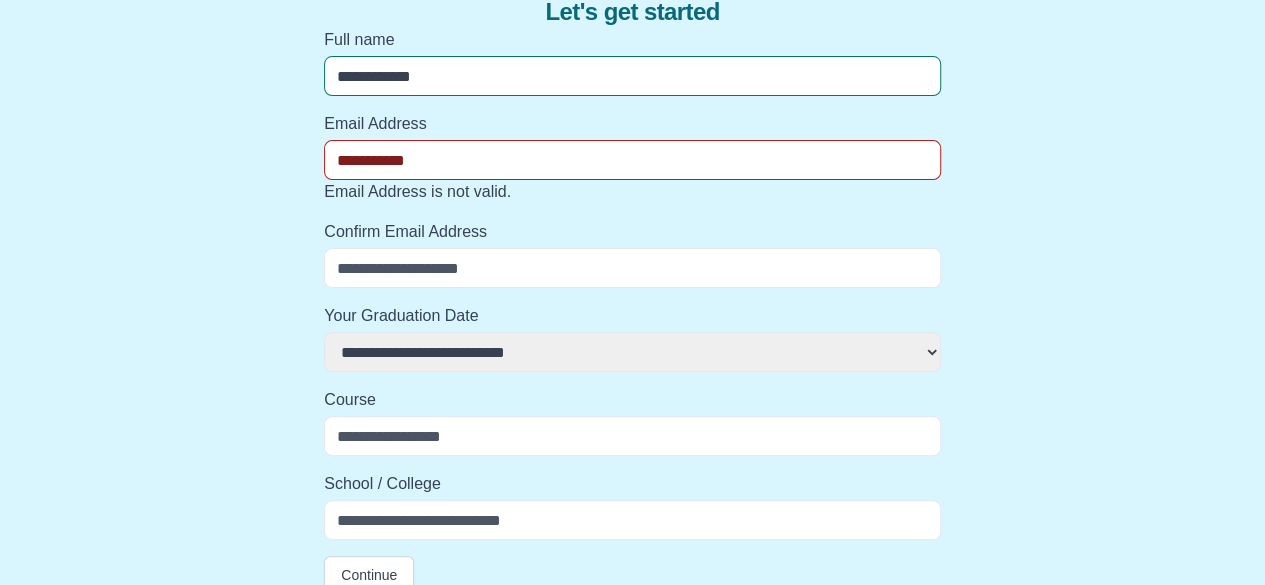 select 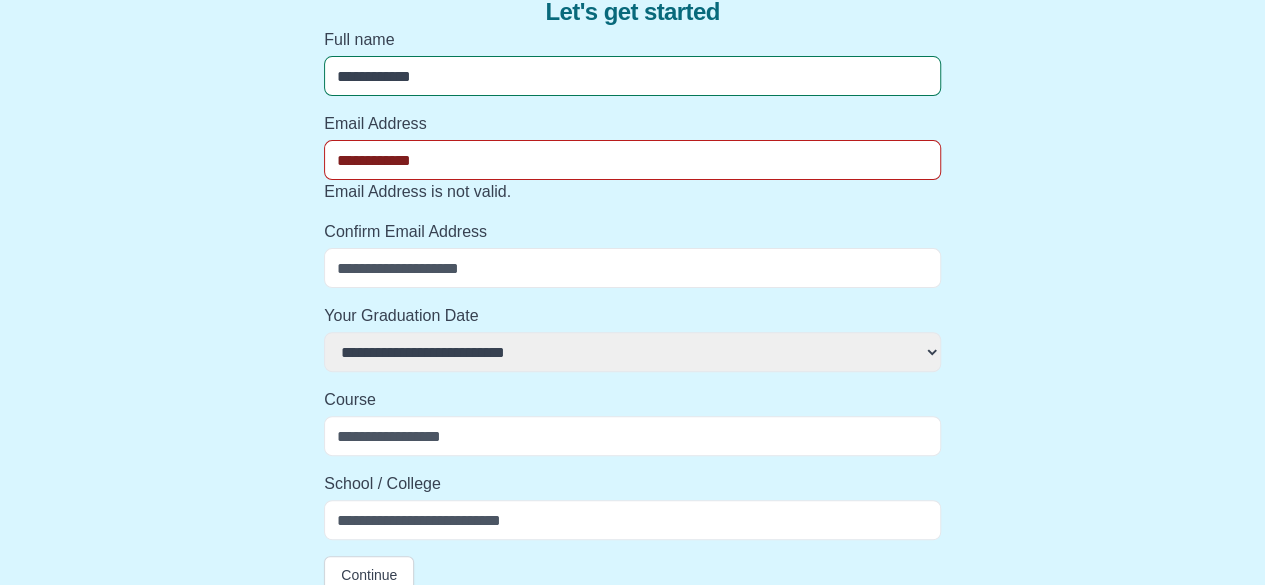 select 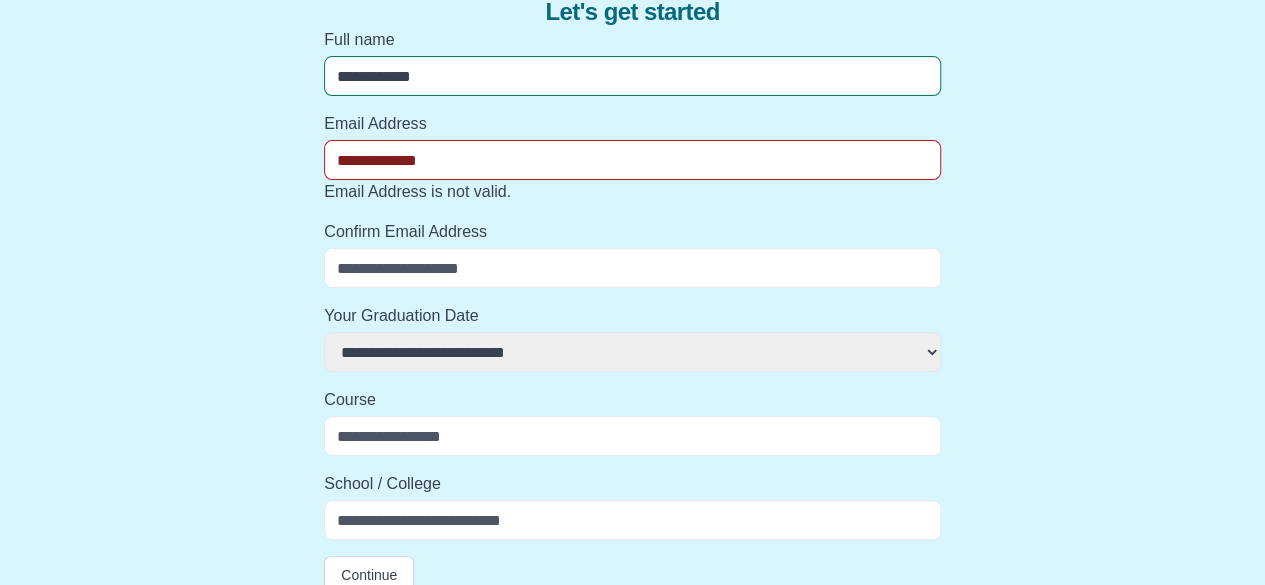 type on "**********" 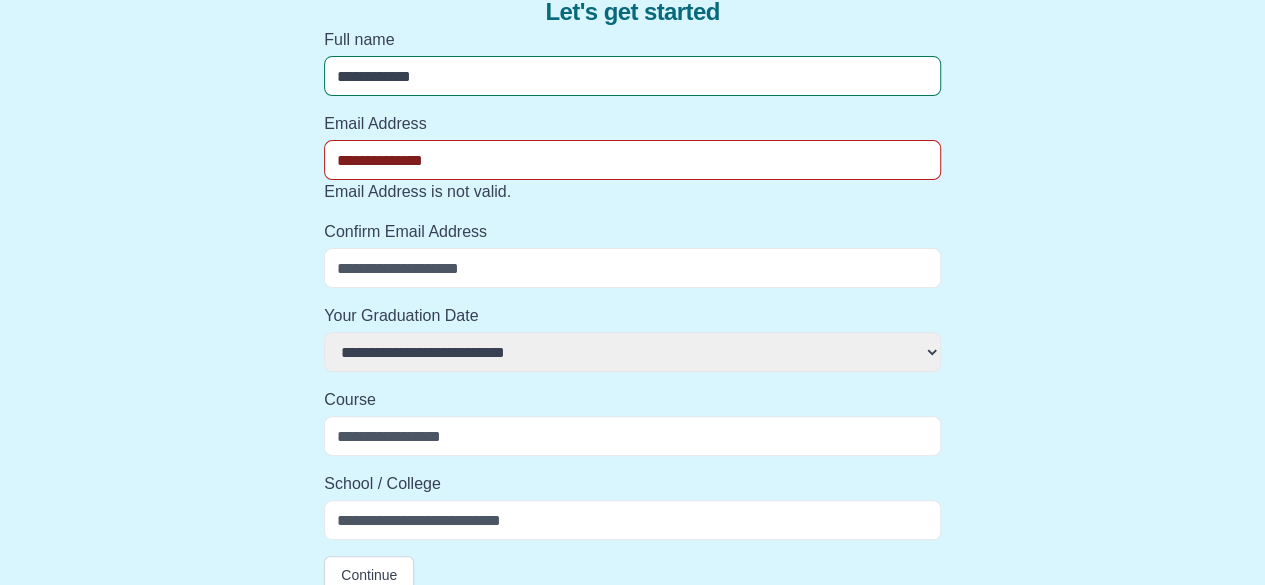 select 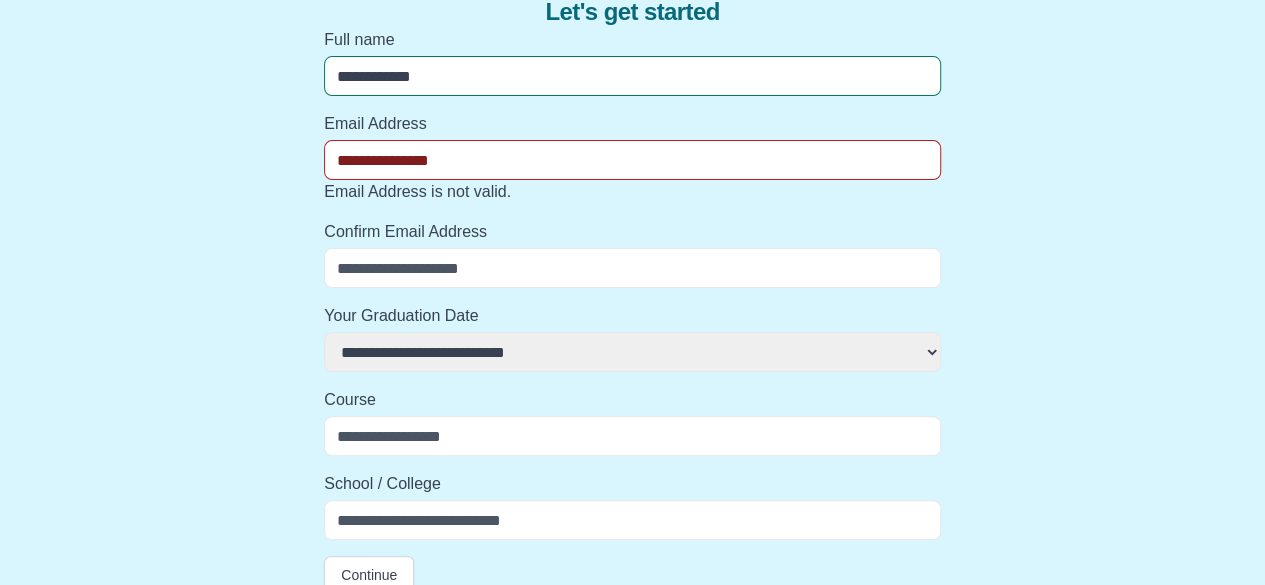 select 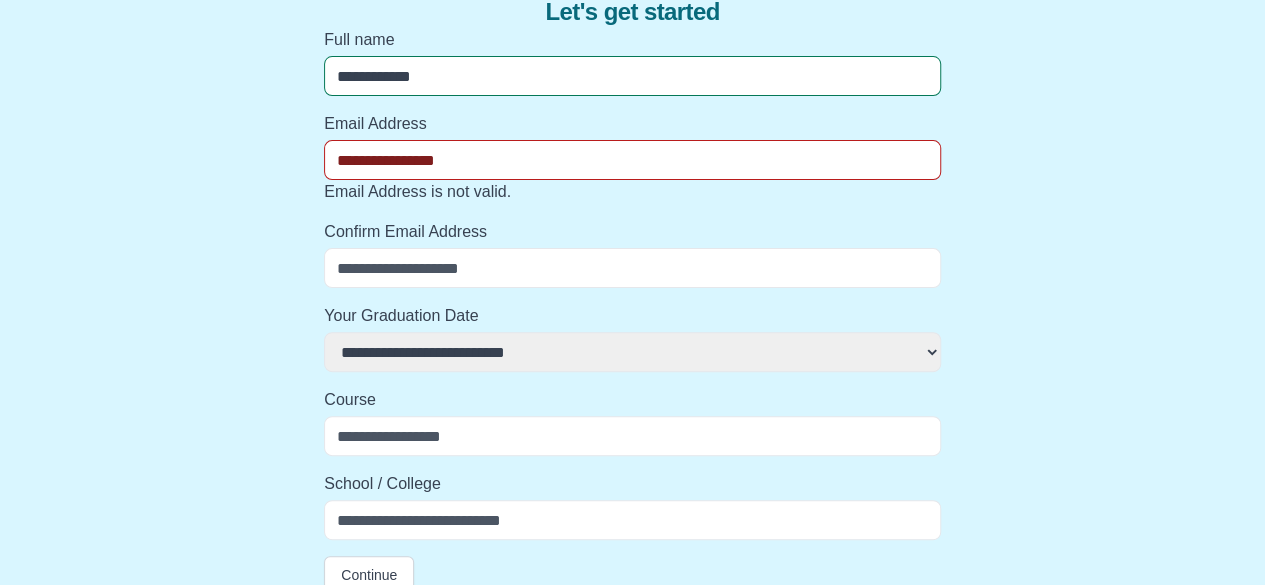 select 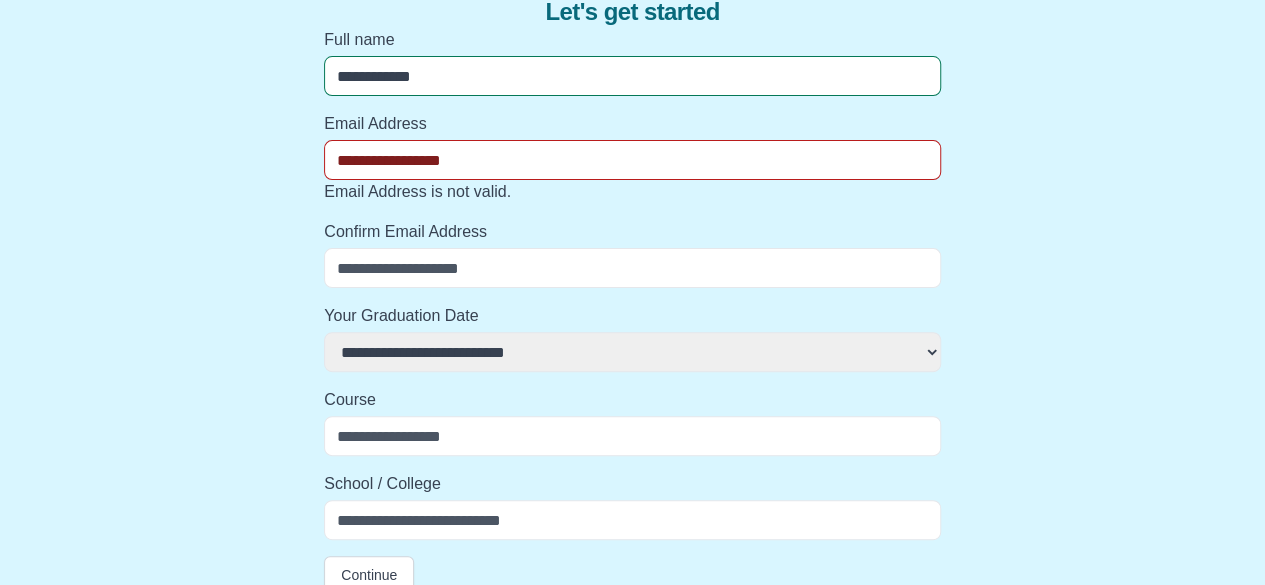 select 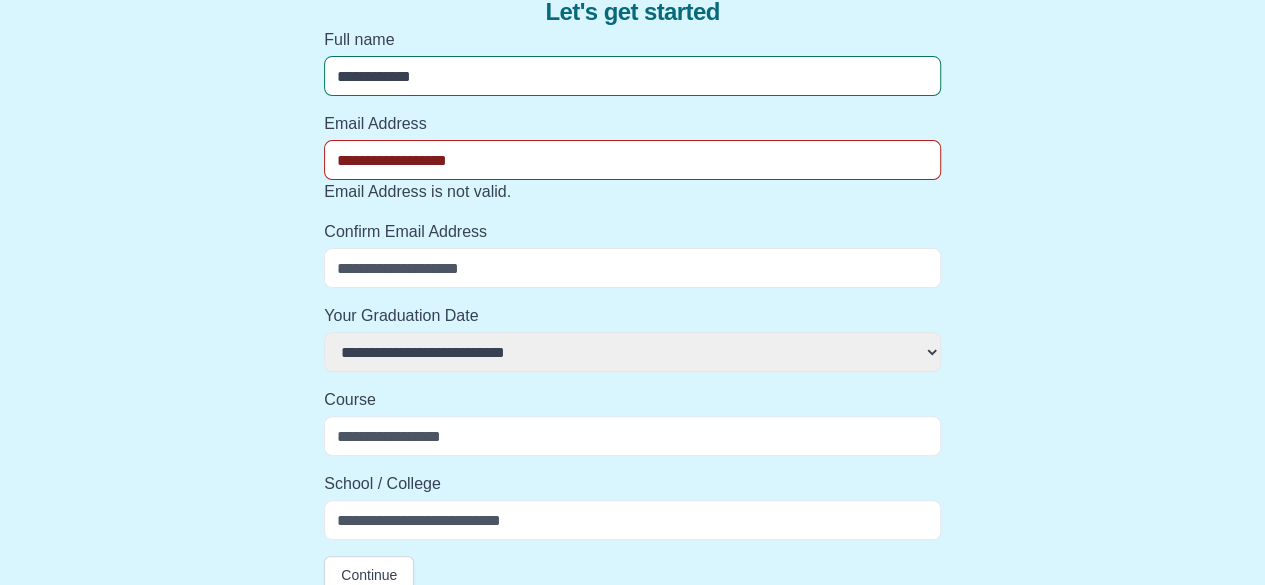select 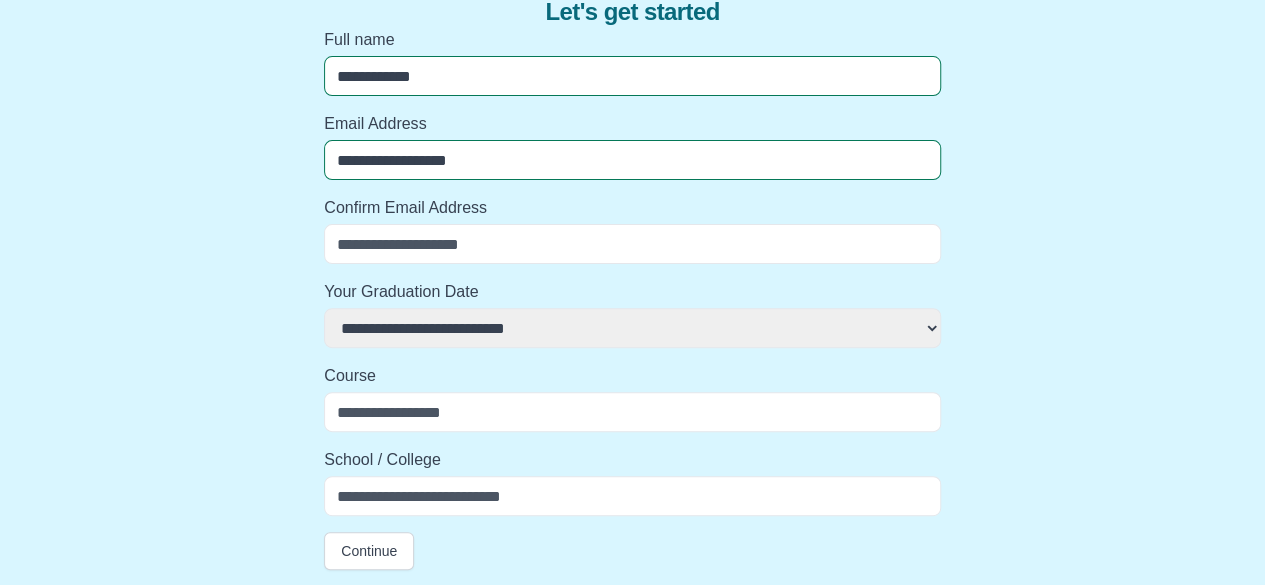 type on "**********" 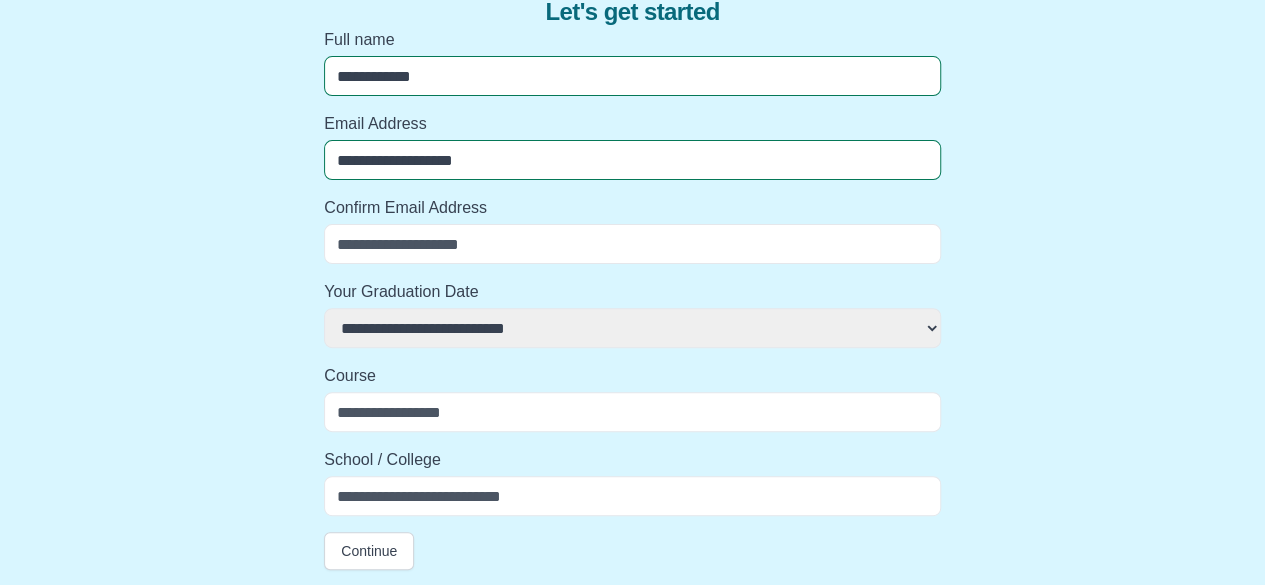 select 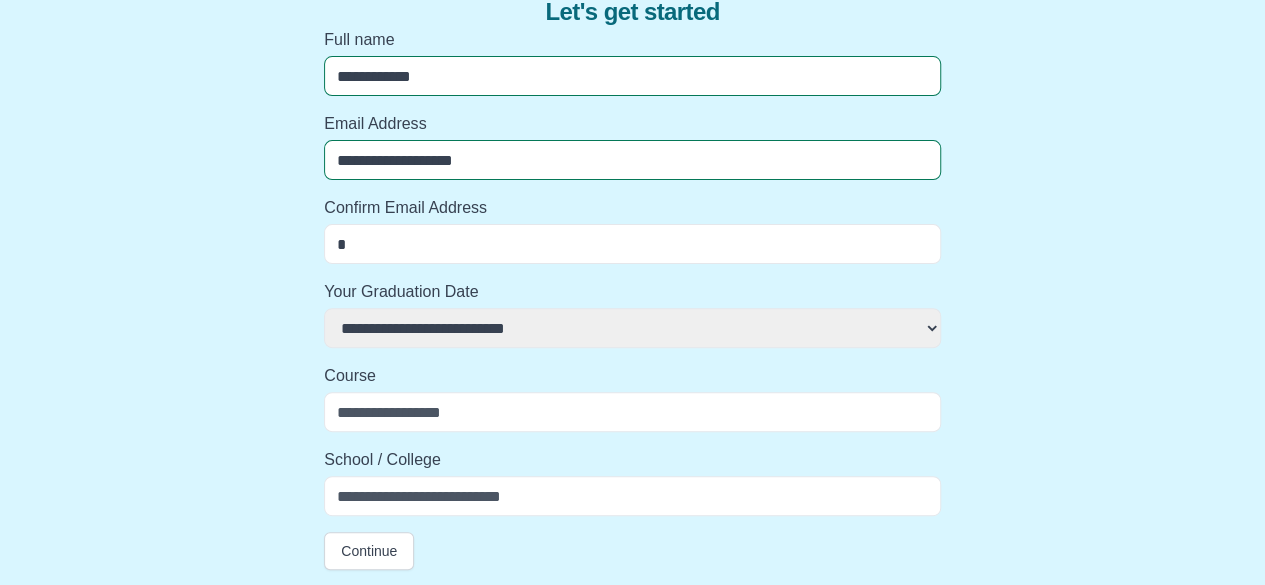 select 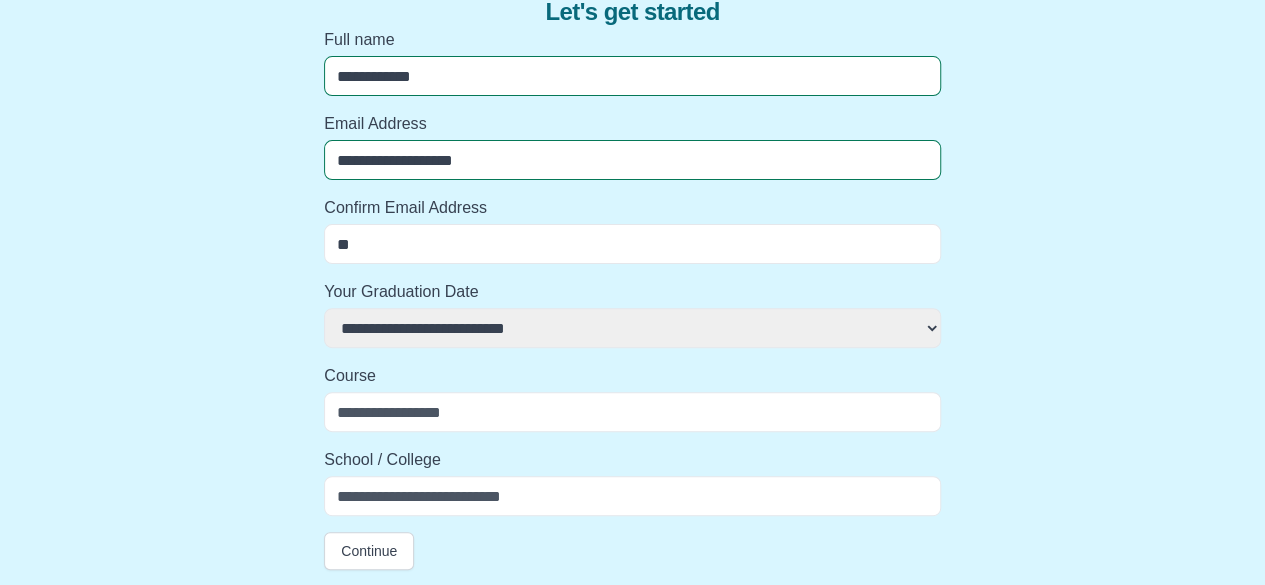 select 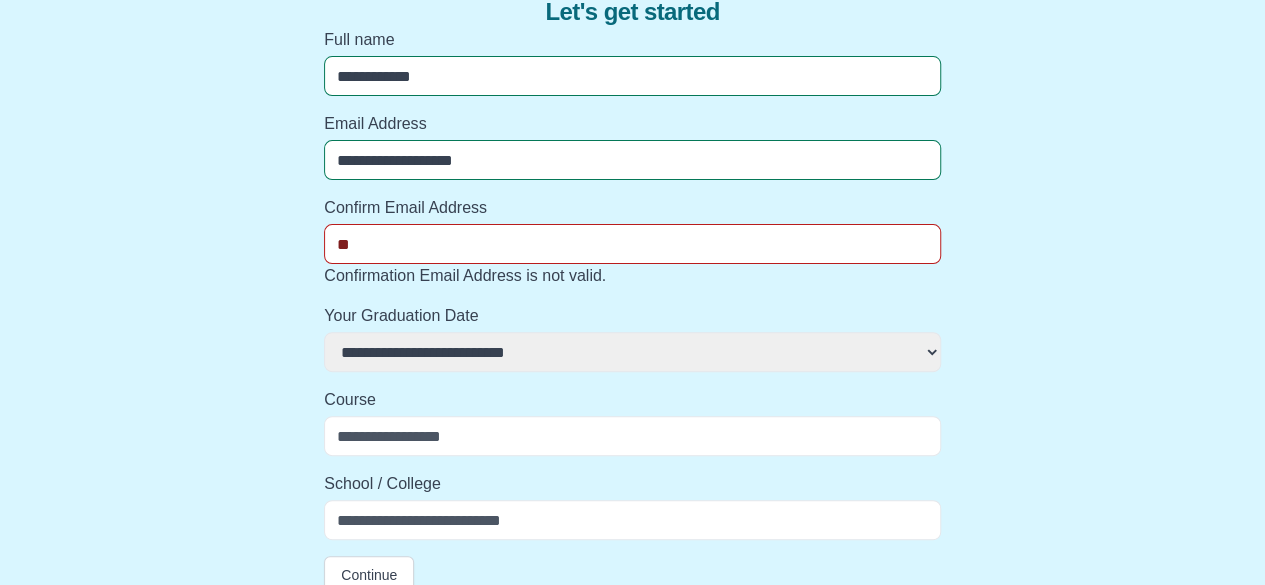 type on "***" 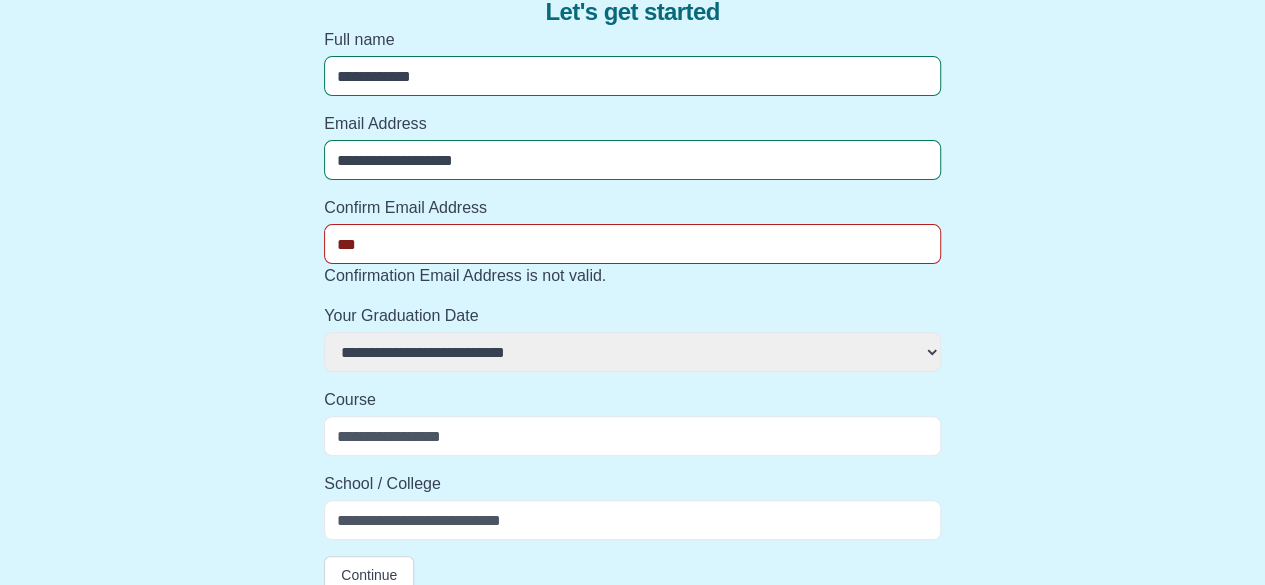 select 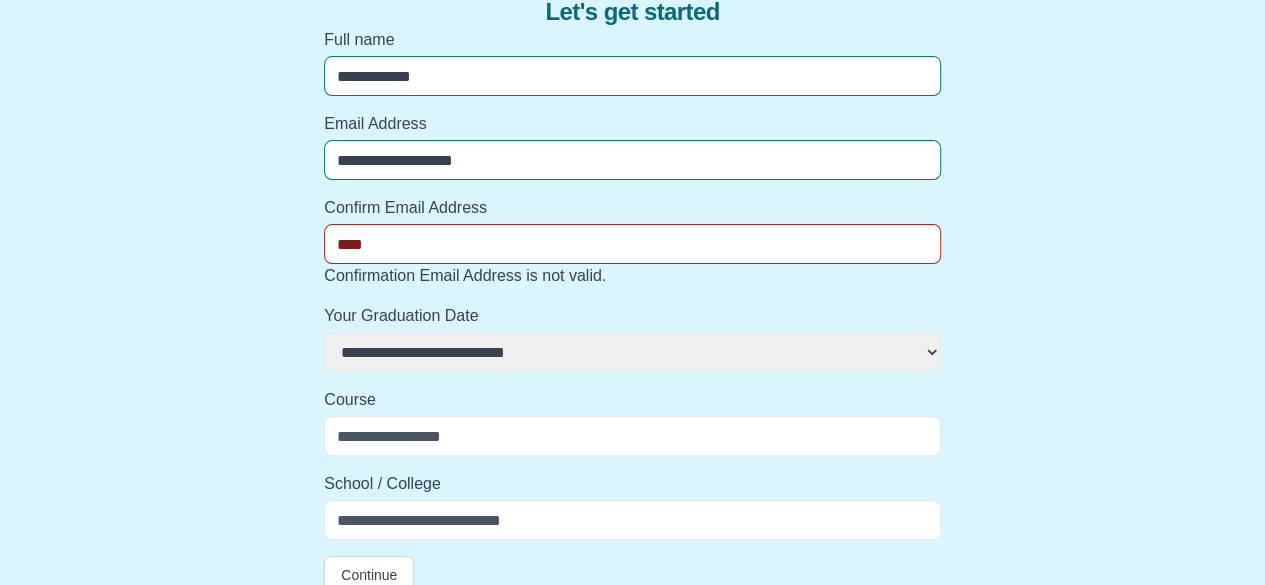 select 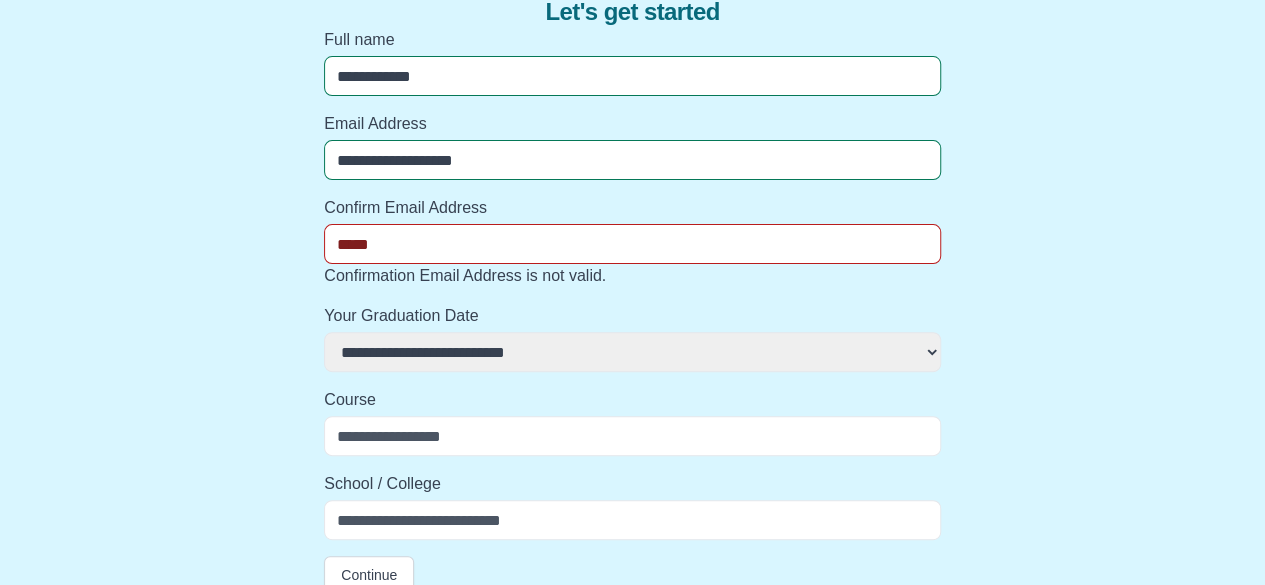 select 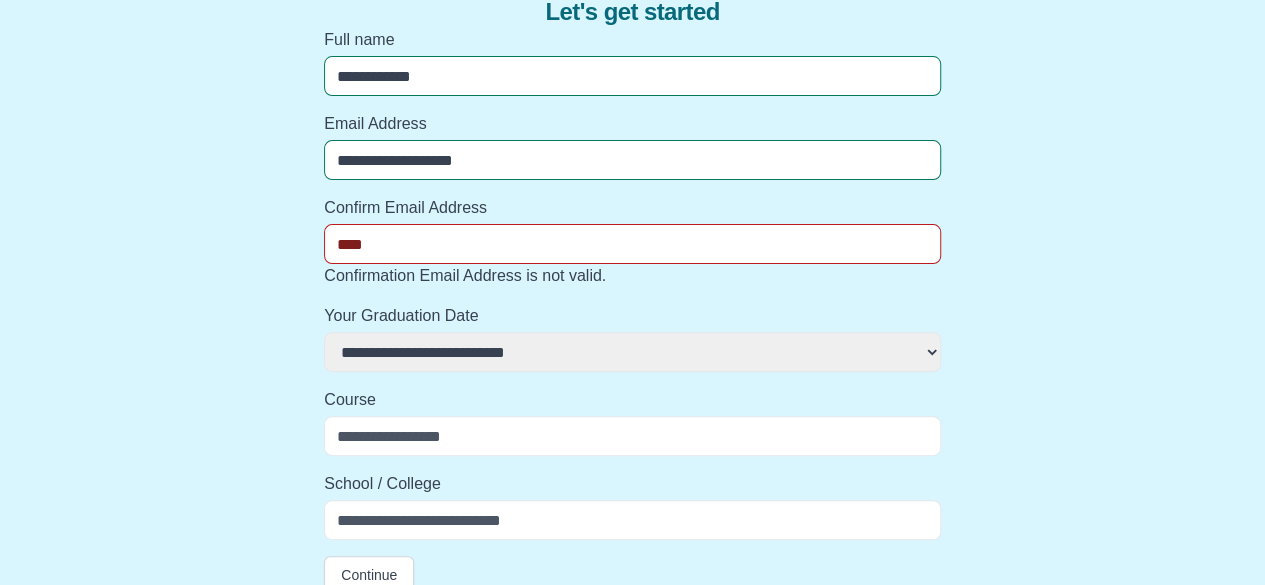select 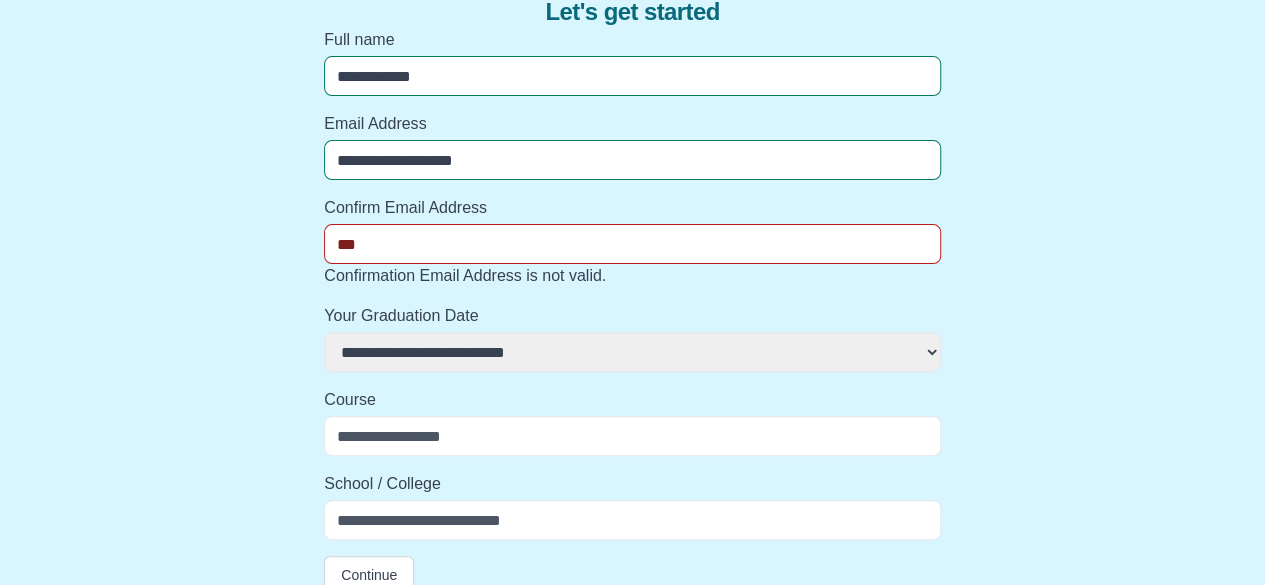 select 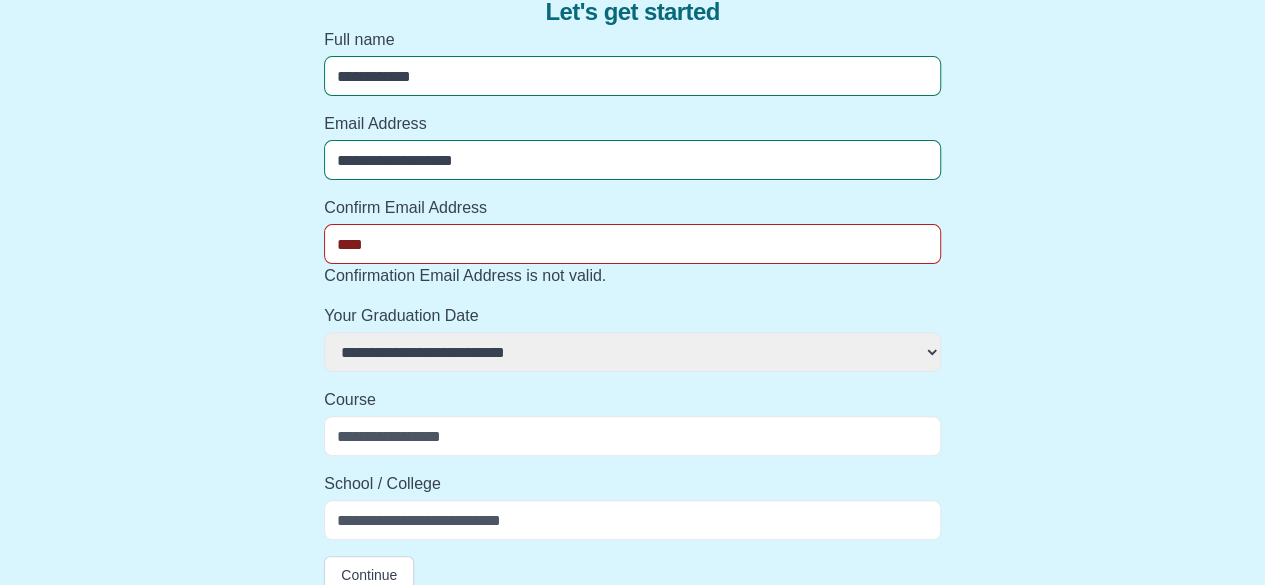select 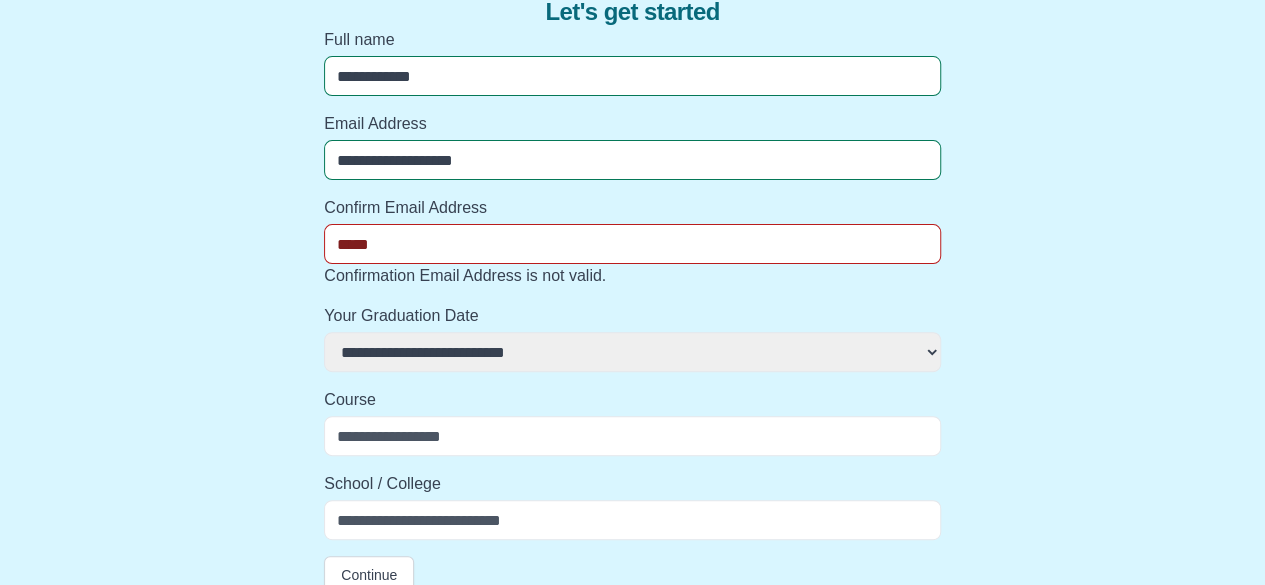 select 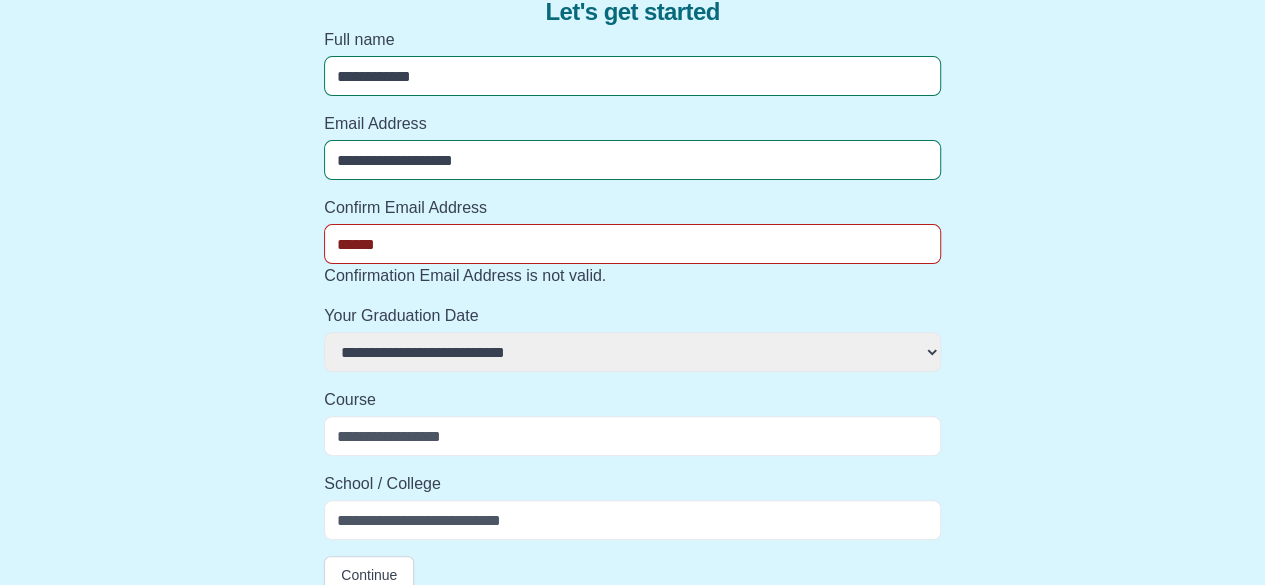 select 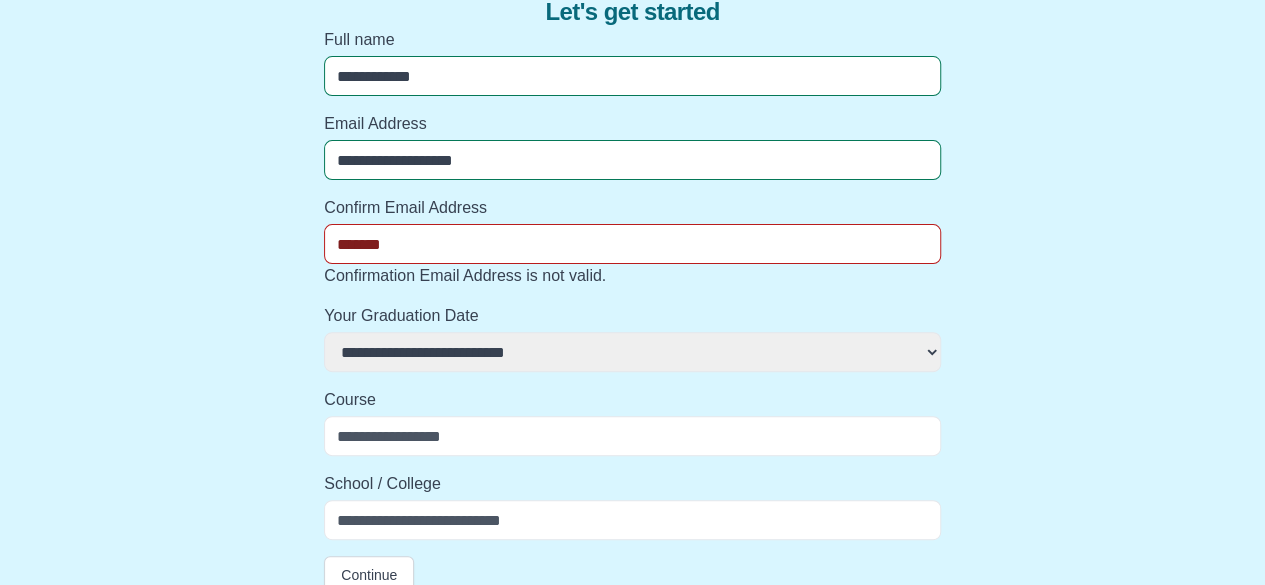 select 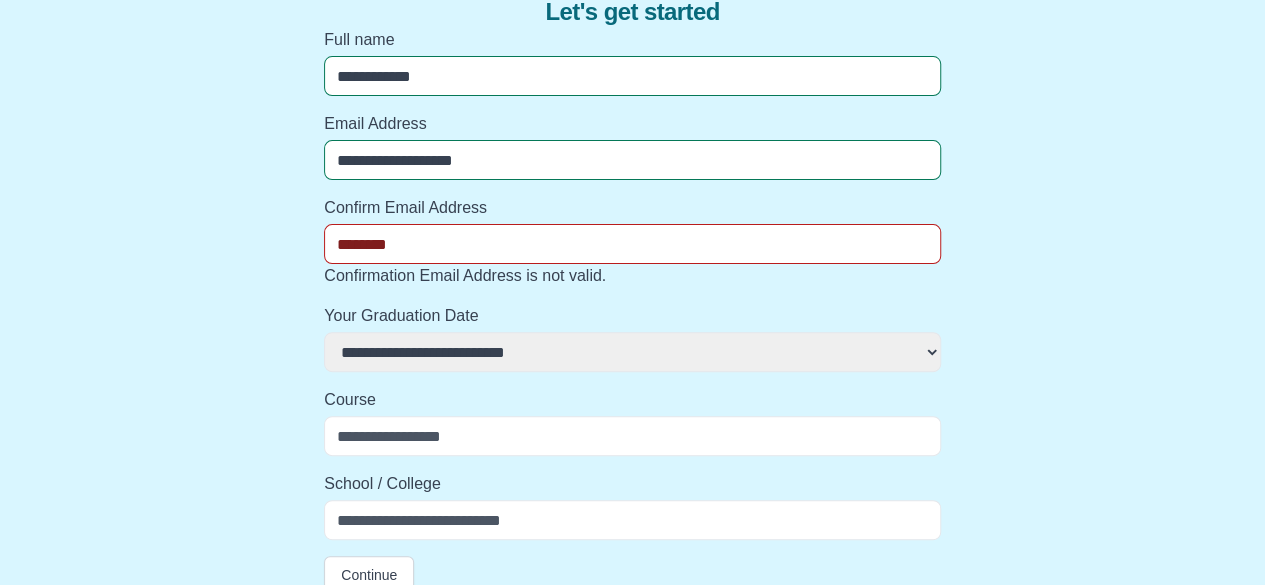 select 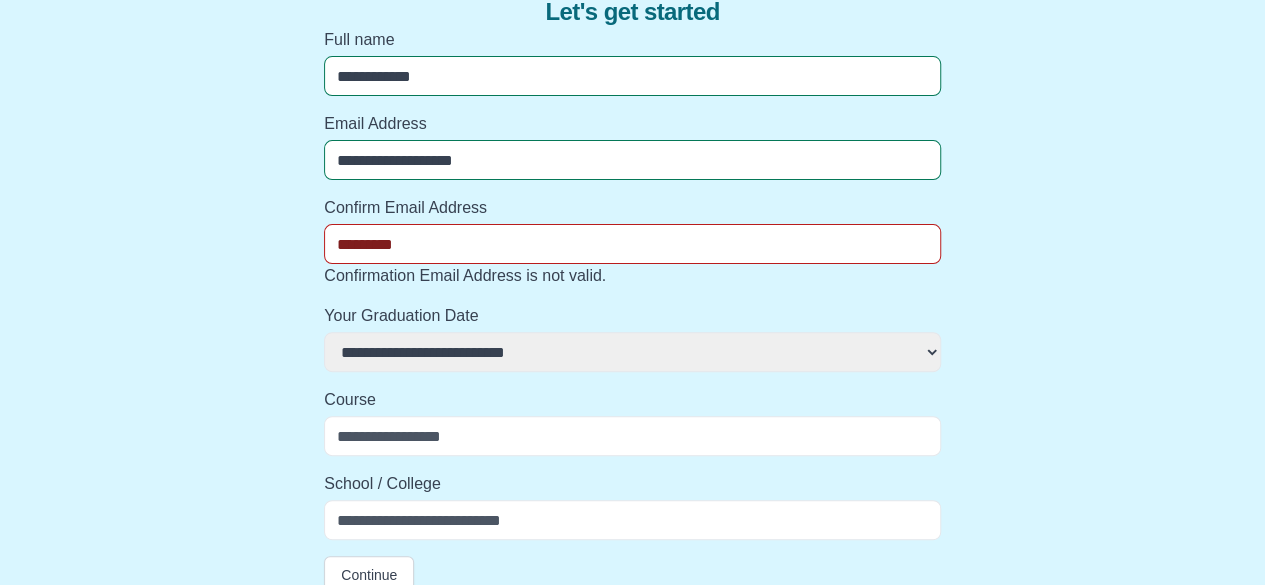 select 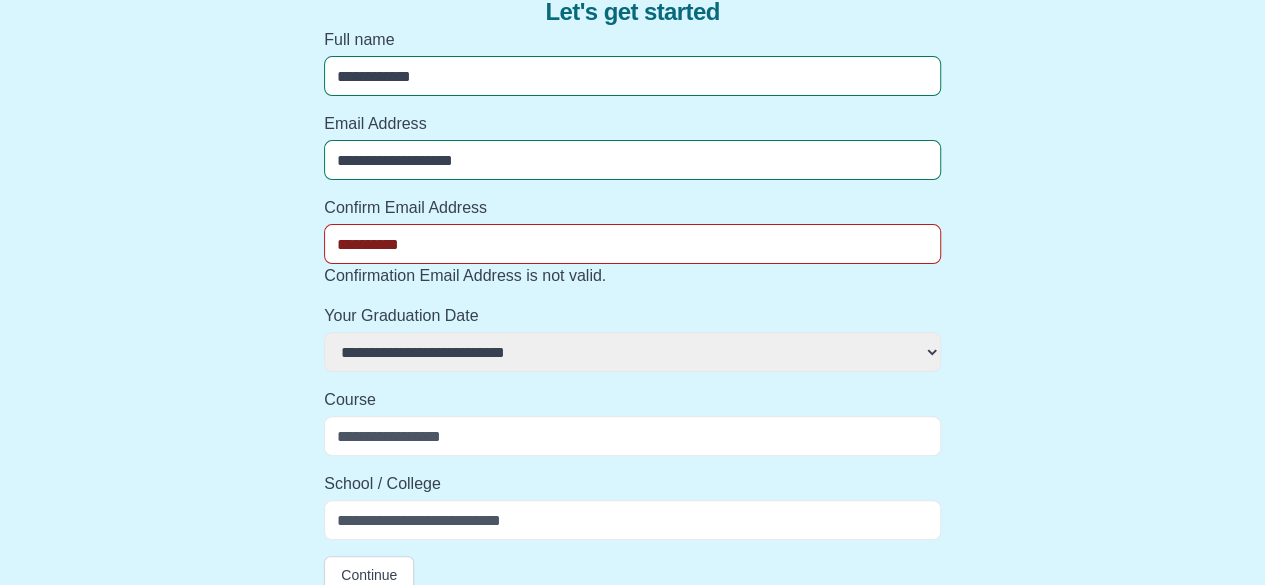 select 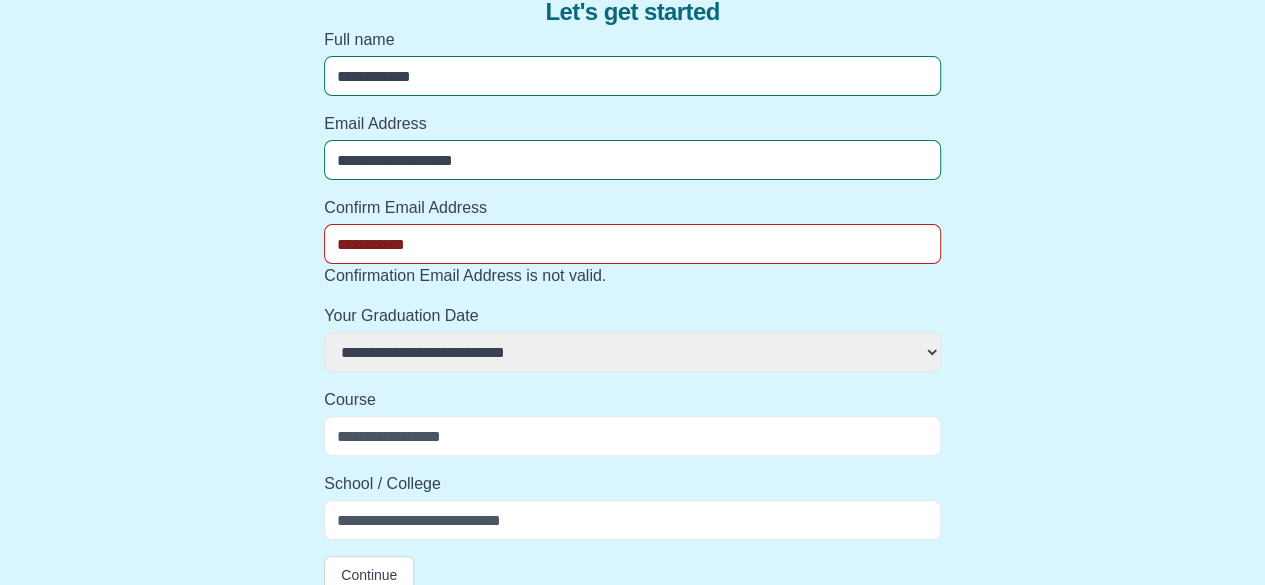select 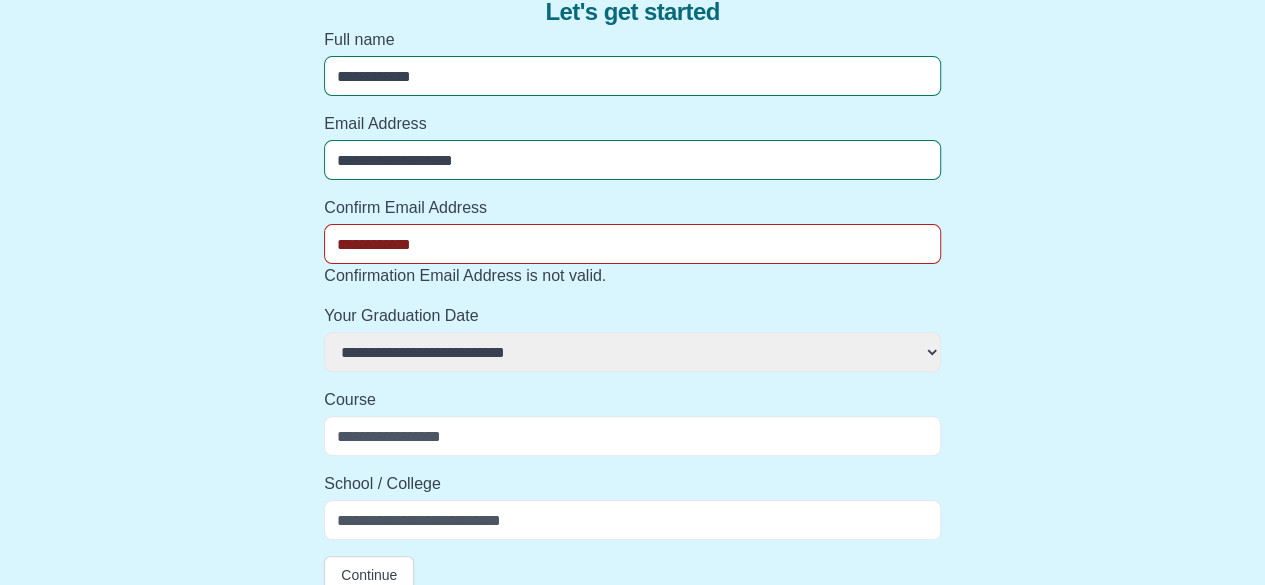 select 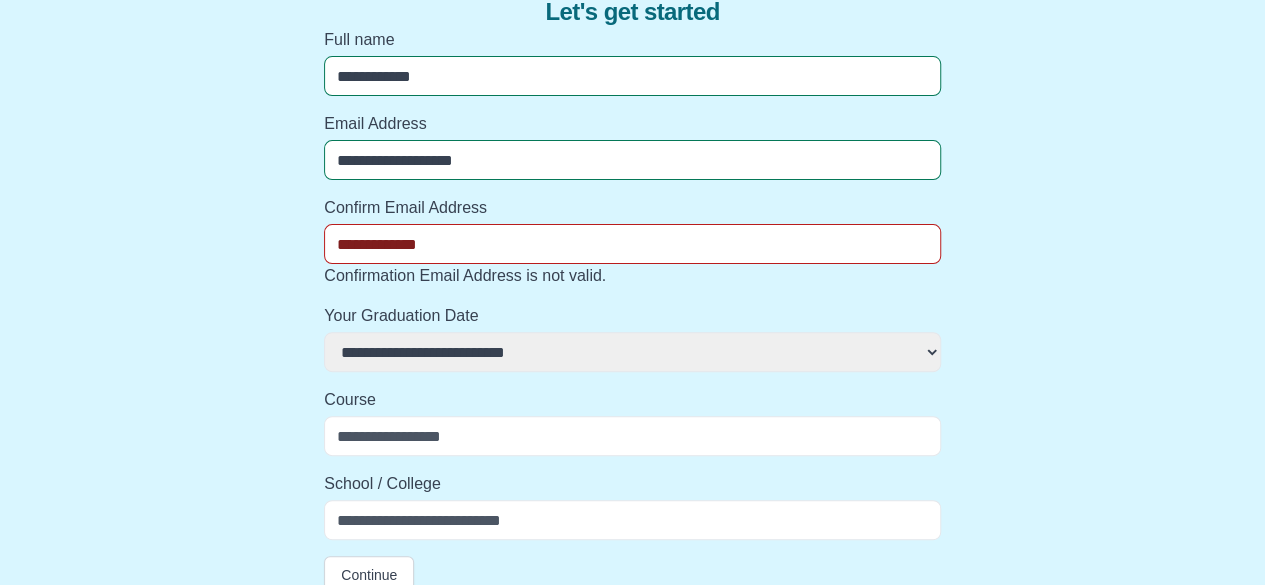 select 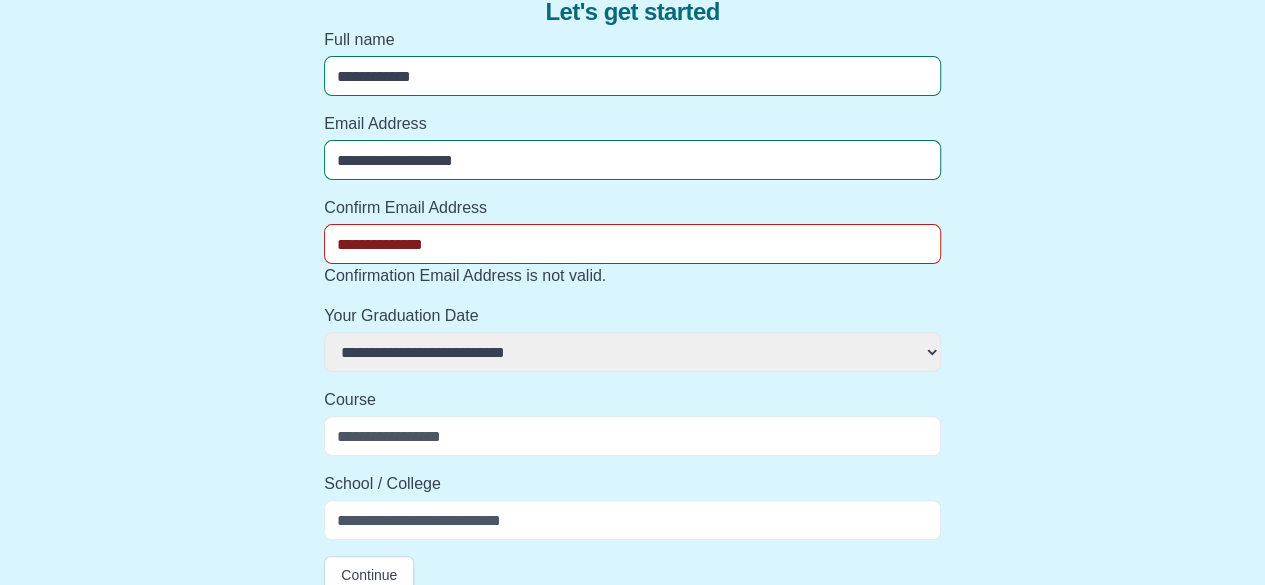 select 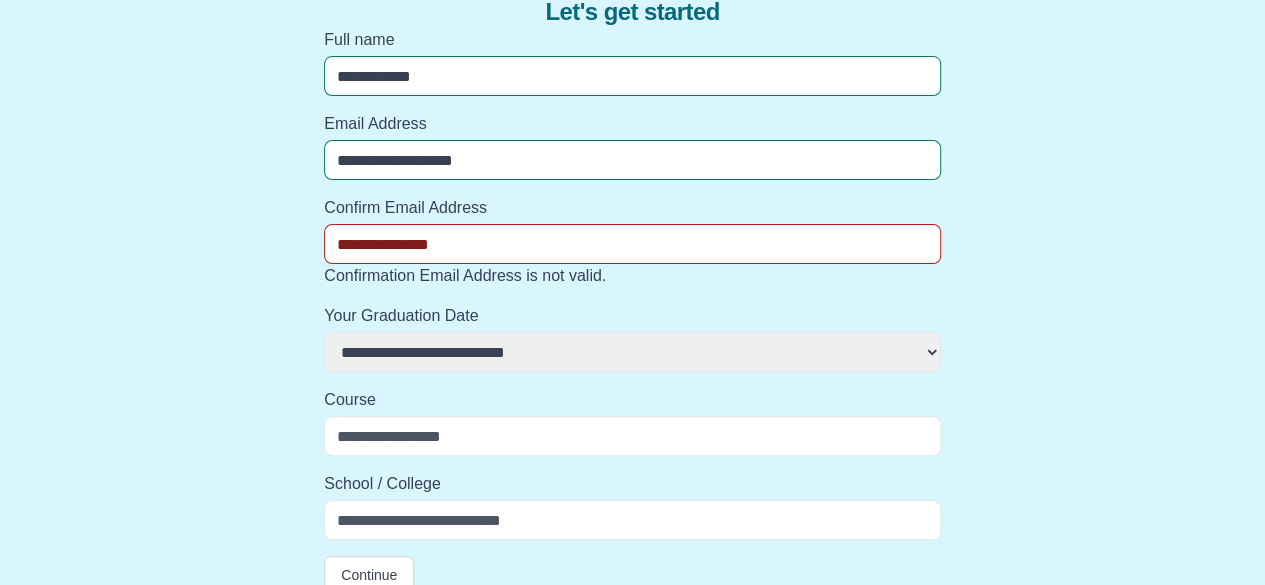 select 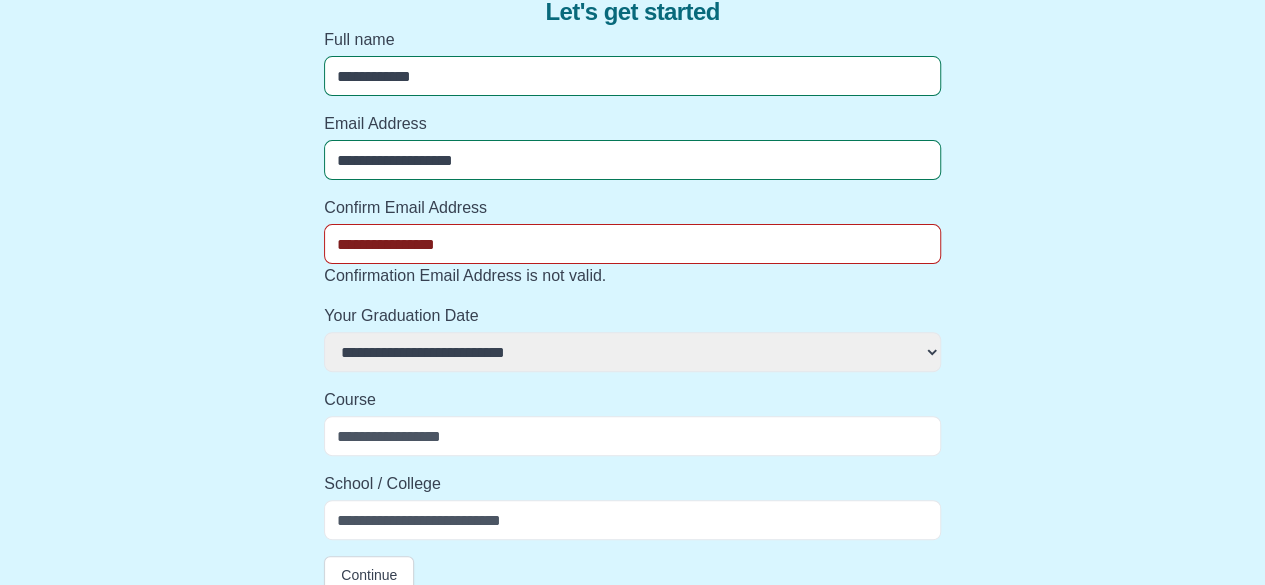 select 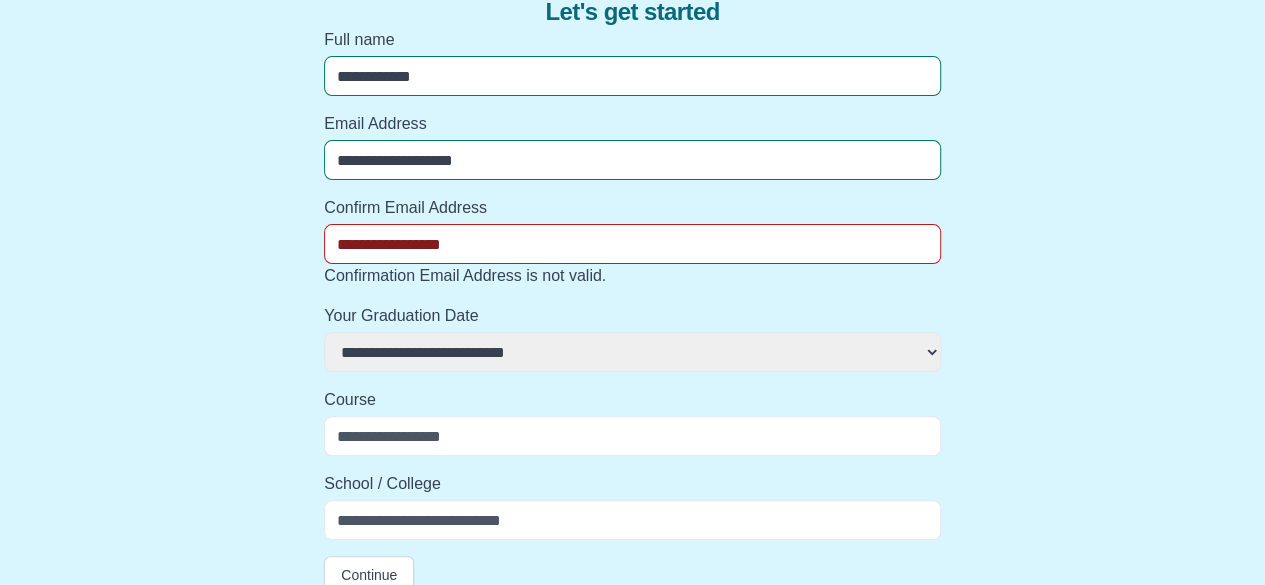 select 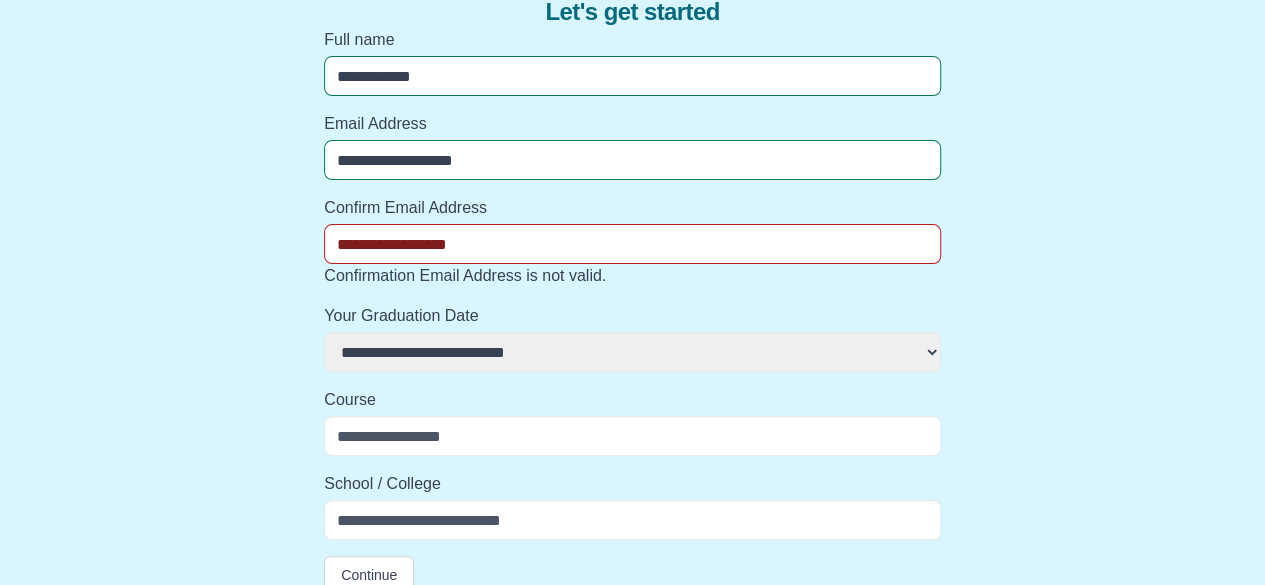 select 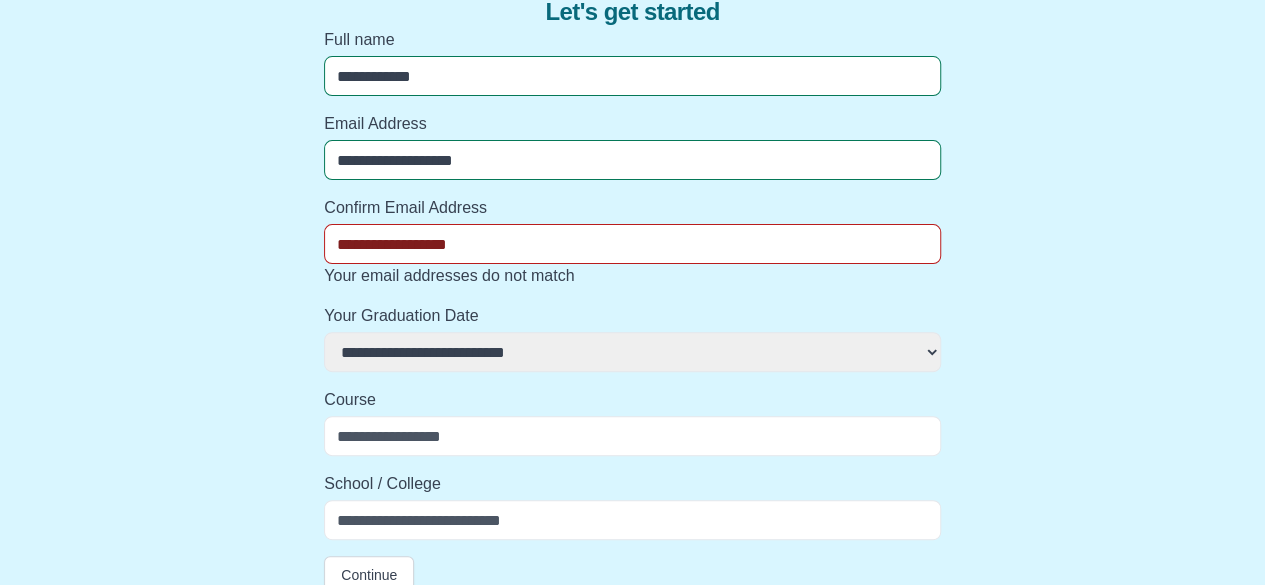type on "**********" 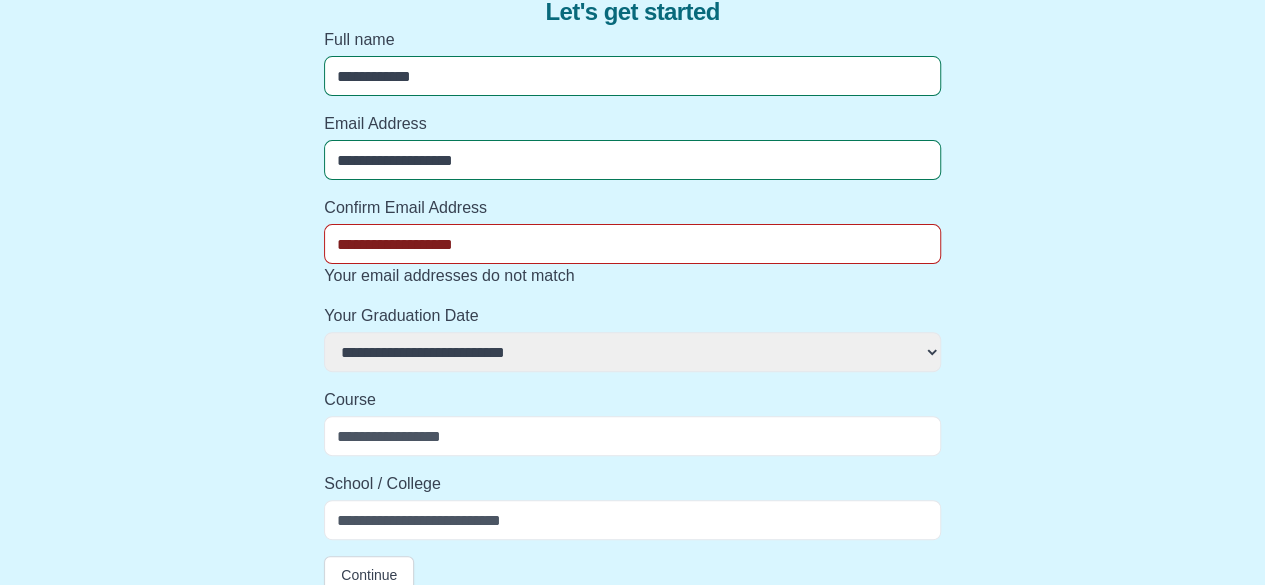 select 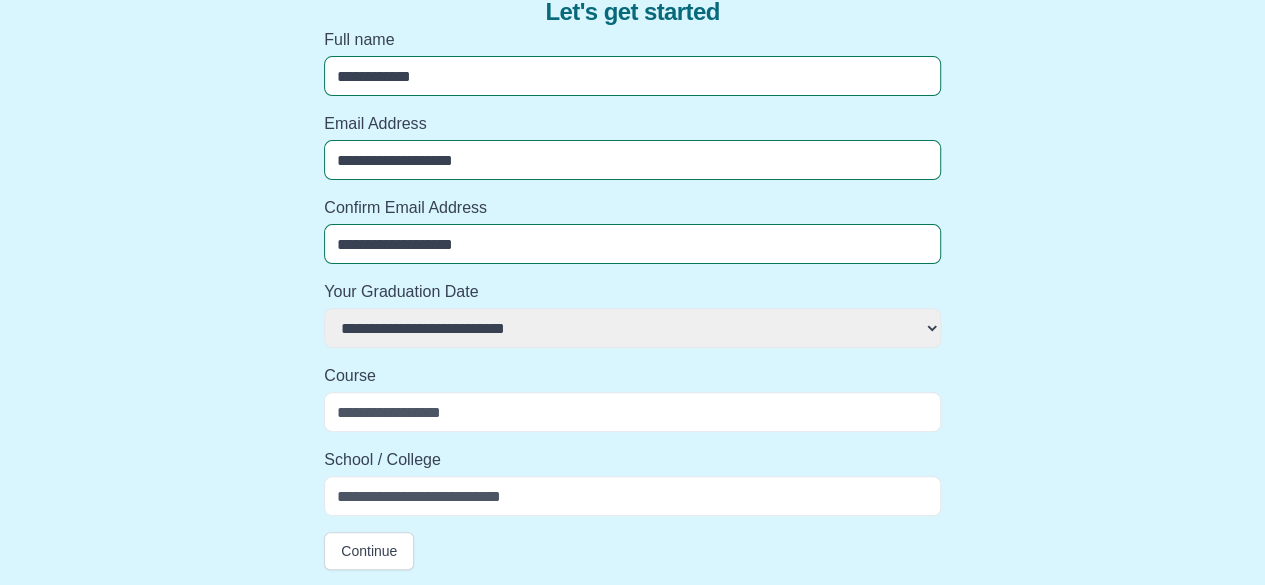 type on "**********" 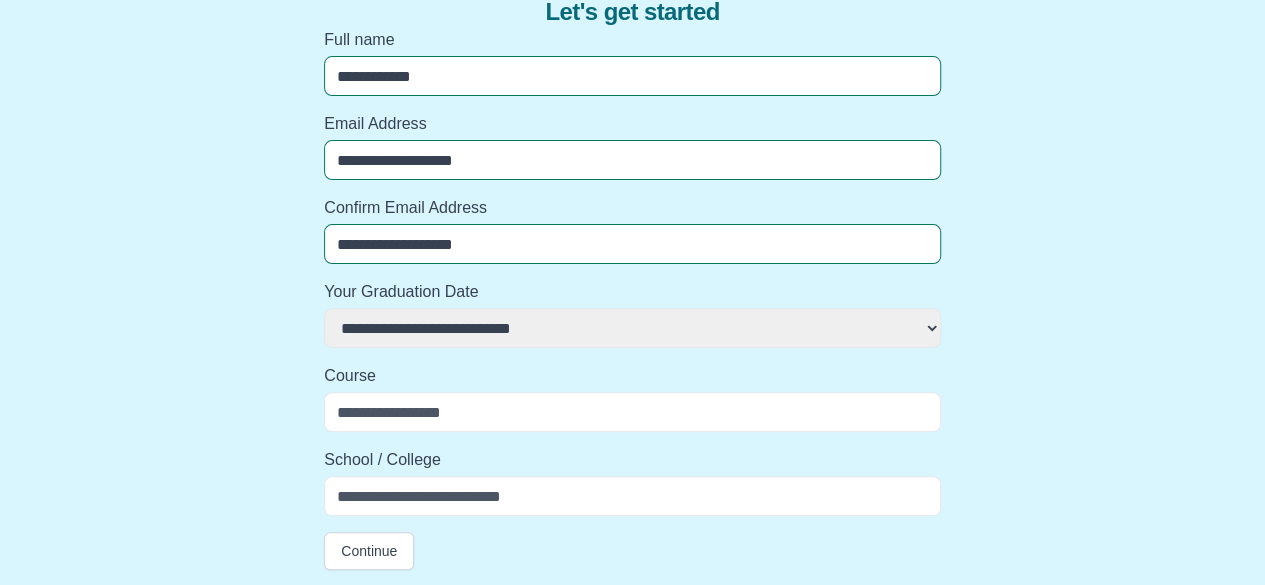 click on "**********" at bounding box center (632, 328) 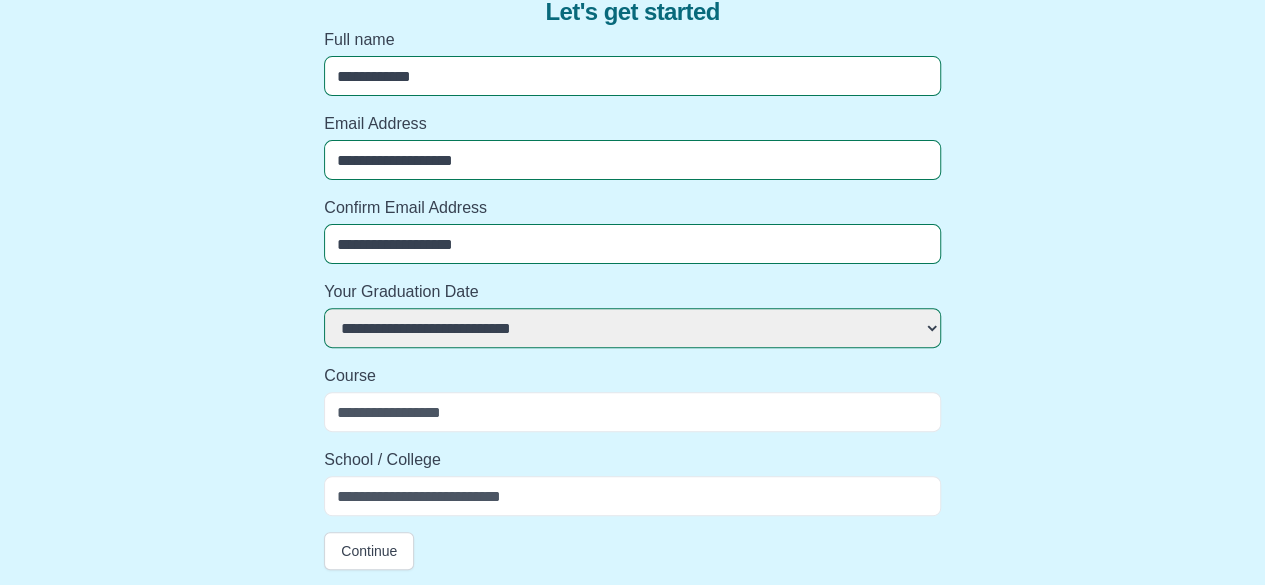 click on "Course" at bounding box center [632, 412] 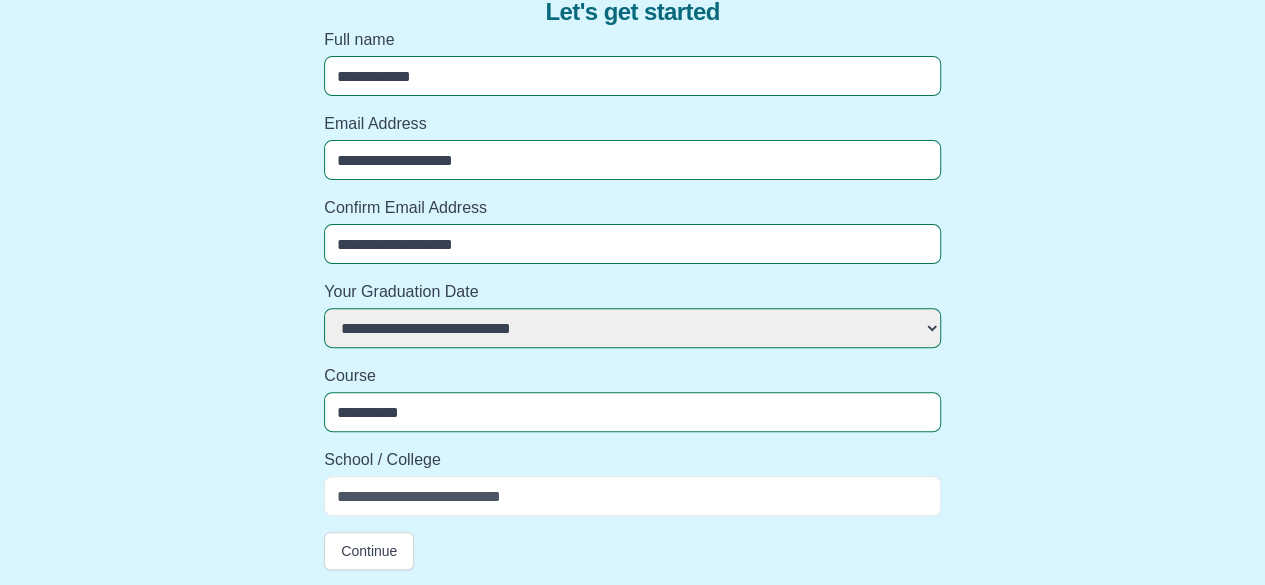 type on "**********" 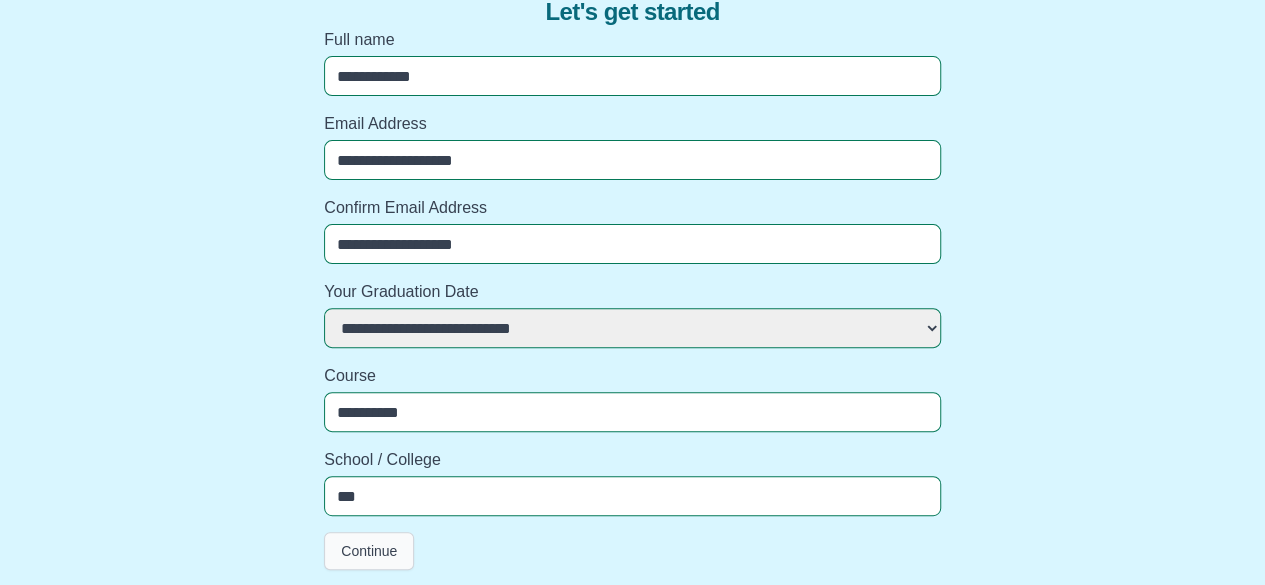 type on "***" 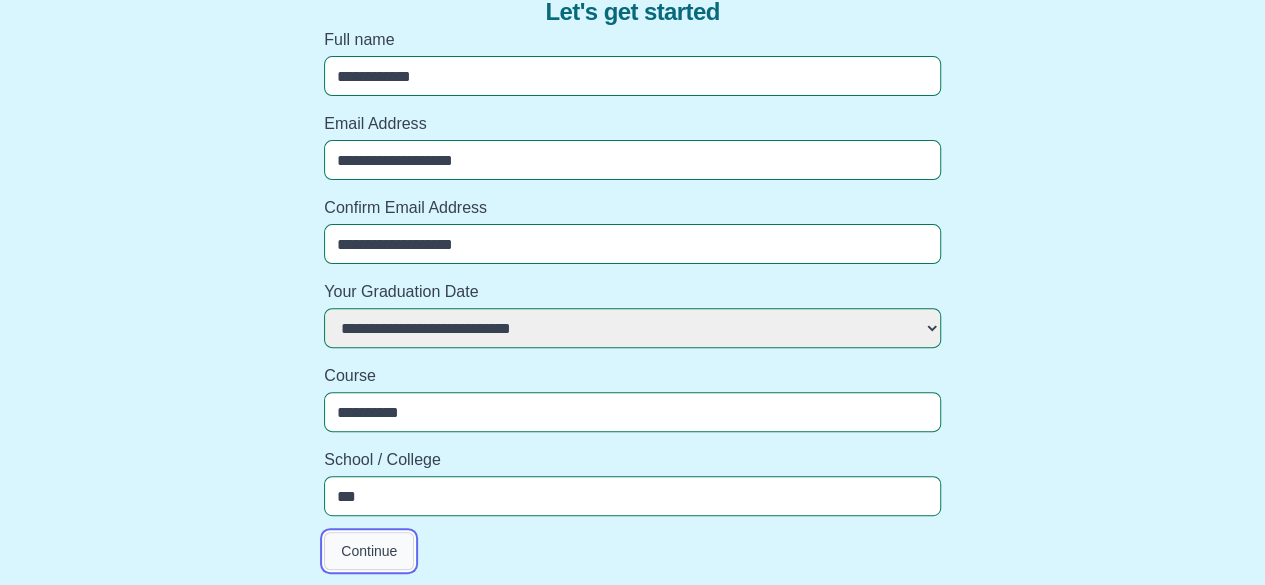 click on "Continue" at bounding box center [369, 551] 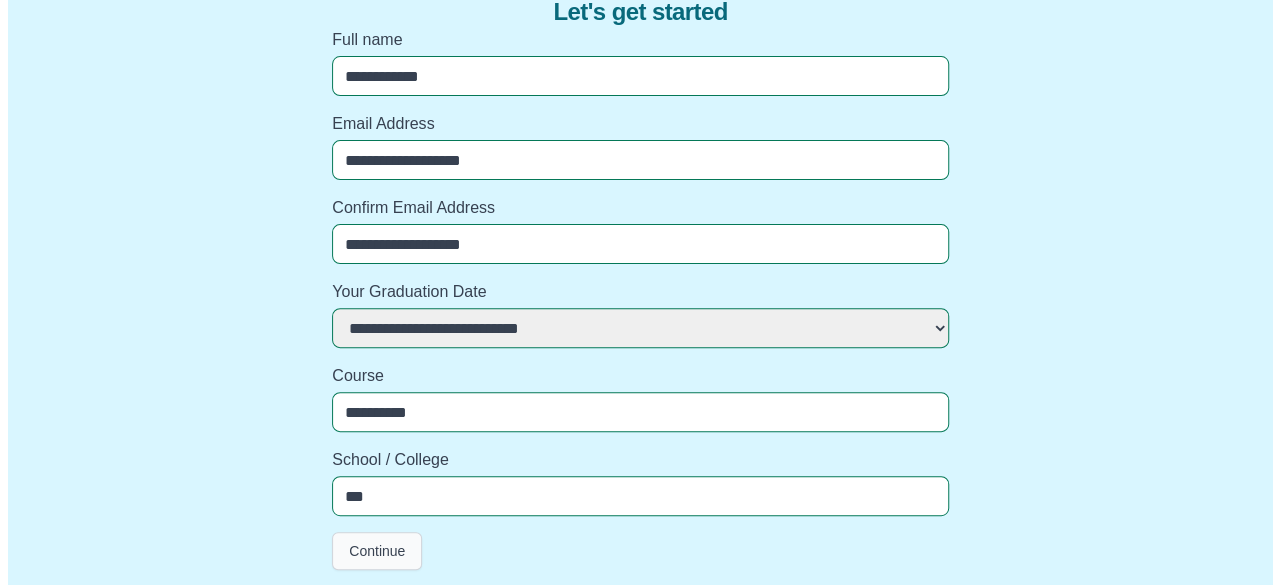scroll, scrollTop: 0, scrollLeft: 0, axis: both 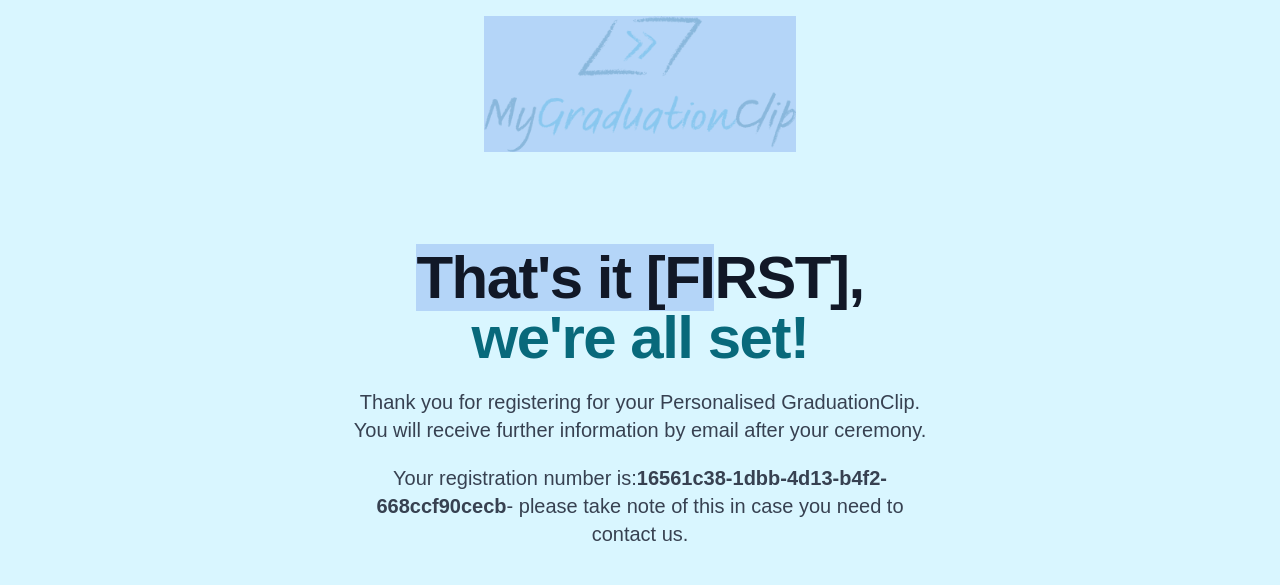 drag, startPoint x: 457, startPoint y: 73, endPoint x: 752, endPoint y: 191, distance: 317.72473 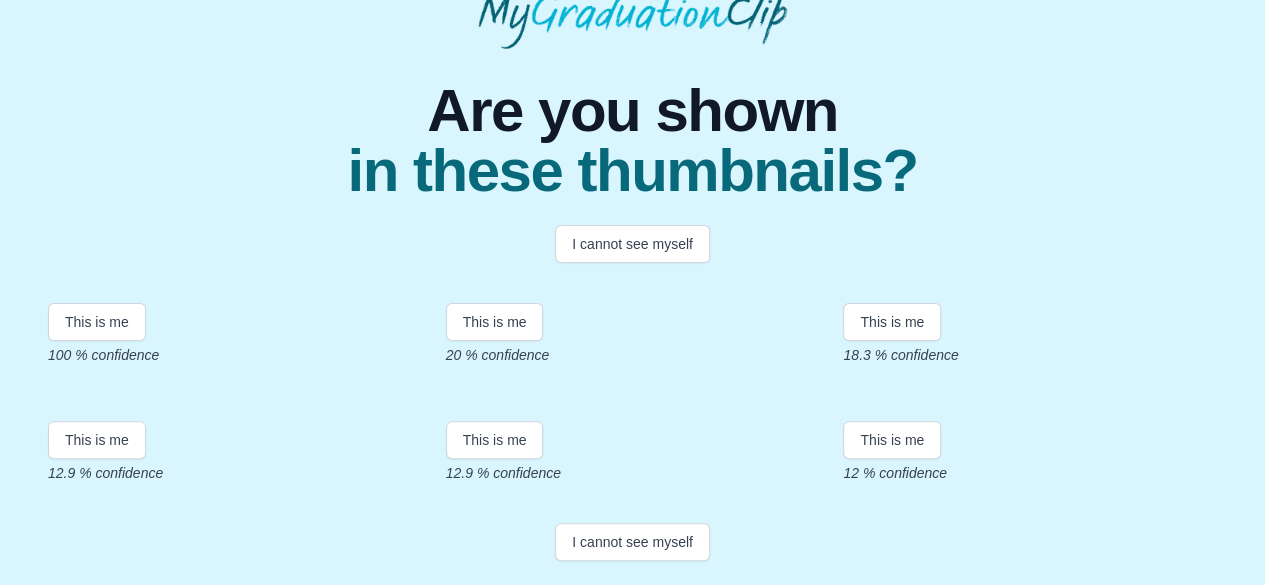 scroll, scrollTop: 242, scrollLeft: 0, axis: vertical 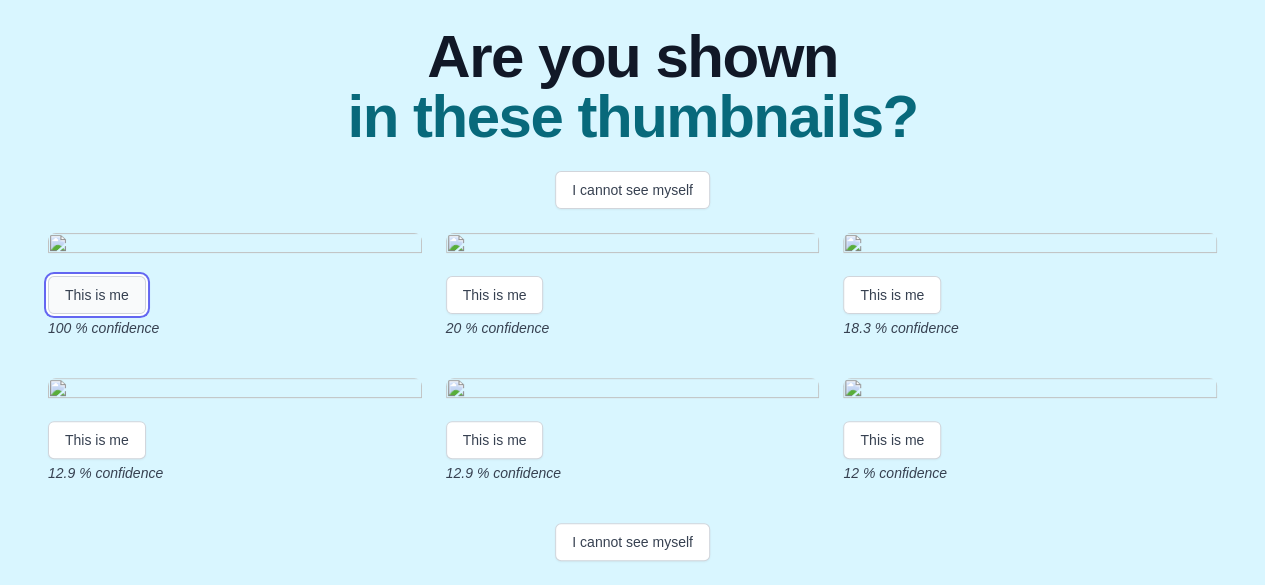 click on "This is me" at bounding box center [97, 295] 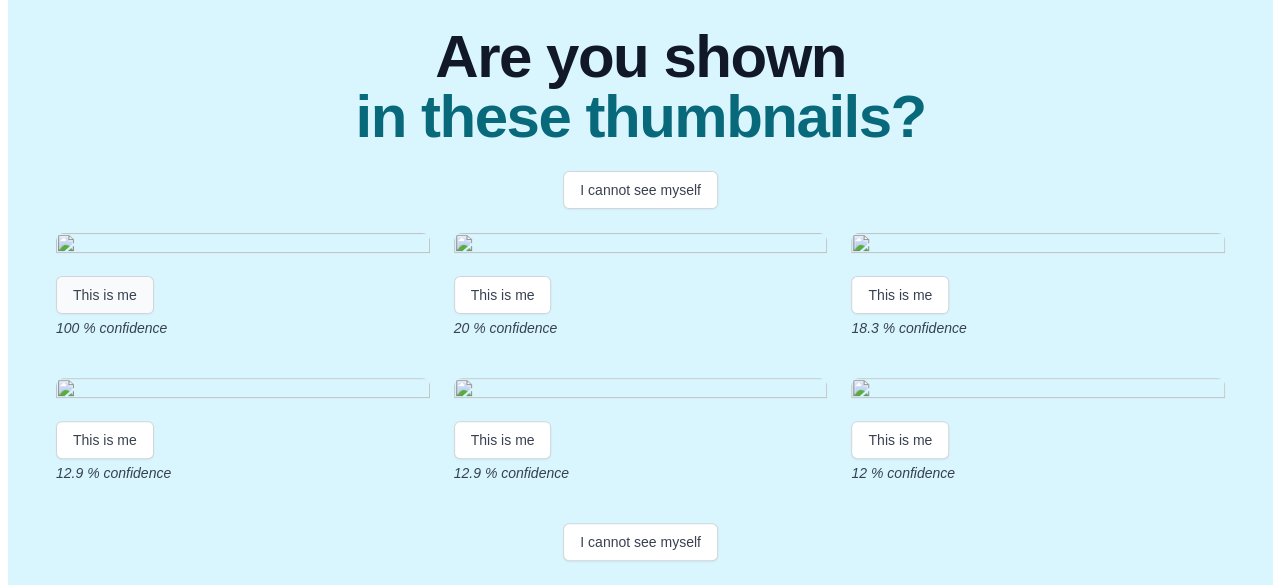 scroll, scrollTop: 0, scrollLeft: 0, axis: both 